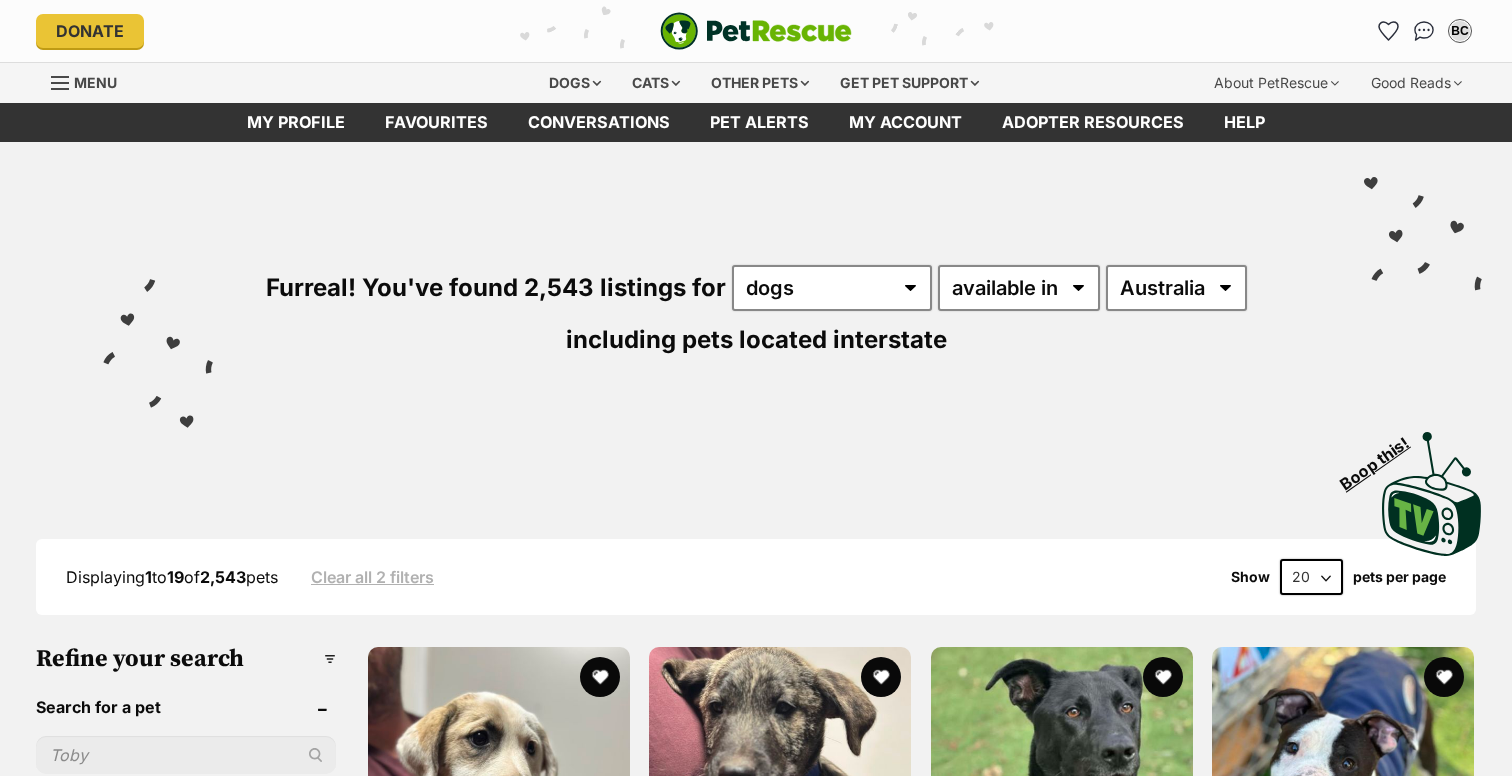 scroll, scrollTop: 0, scrollLeft: 0, axis: both 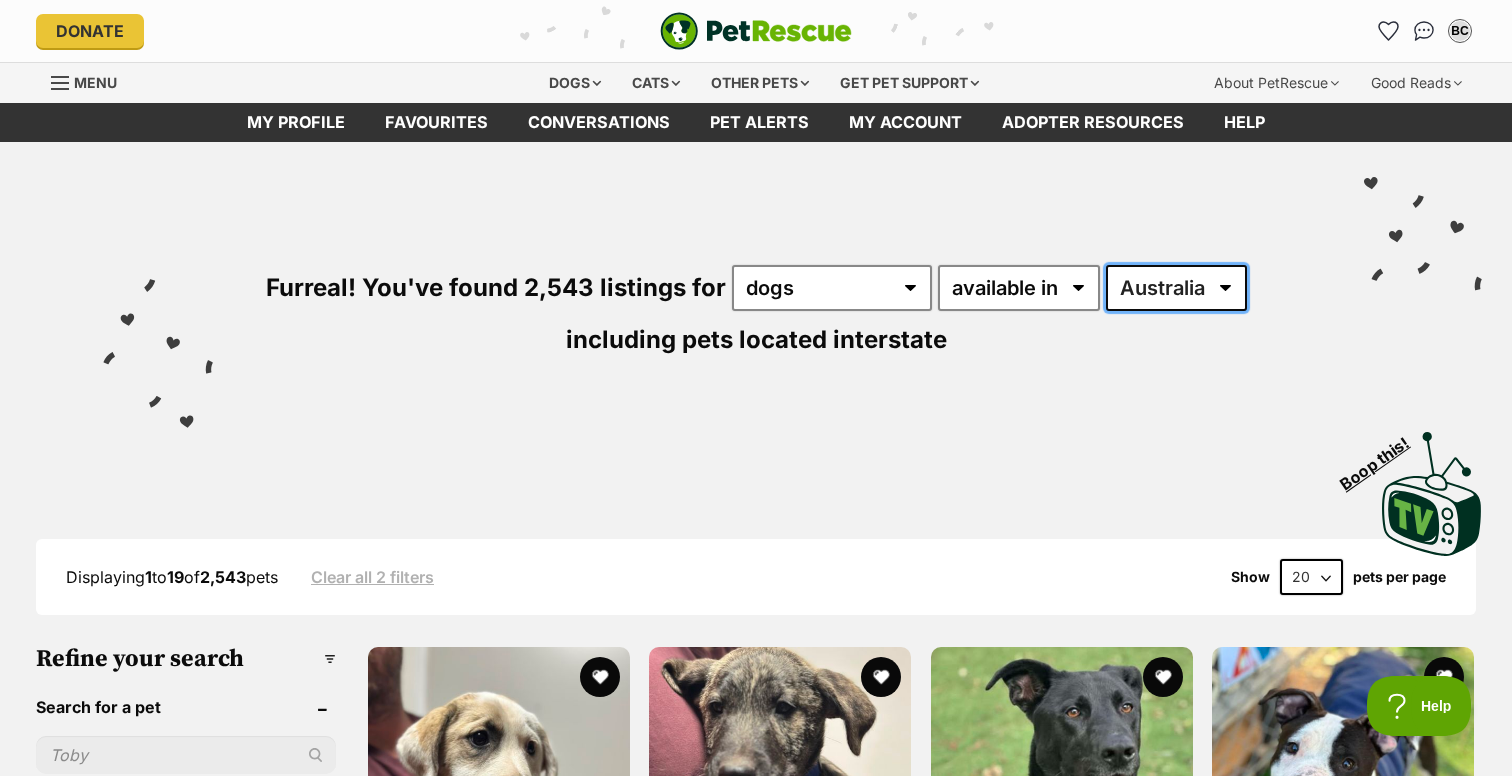 click on "Australia
ACT
NSW
NT
QLD
SA
TAS
VIC
WA" at bounding box center (1176, 288) 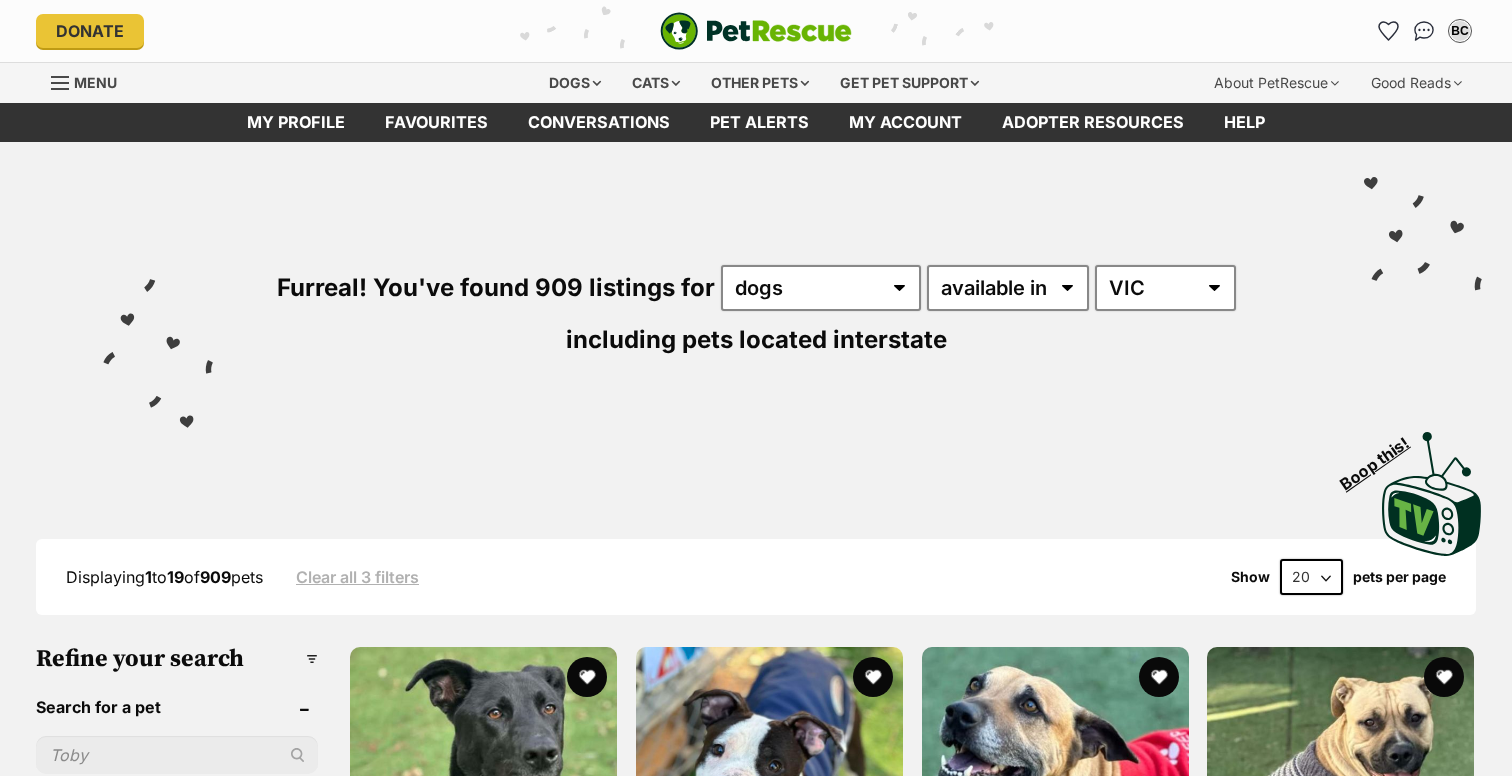 scroll, scrollTop: 0, scrollLeft: 0, axis: both 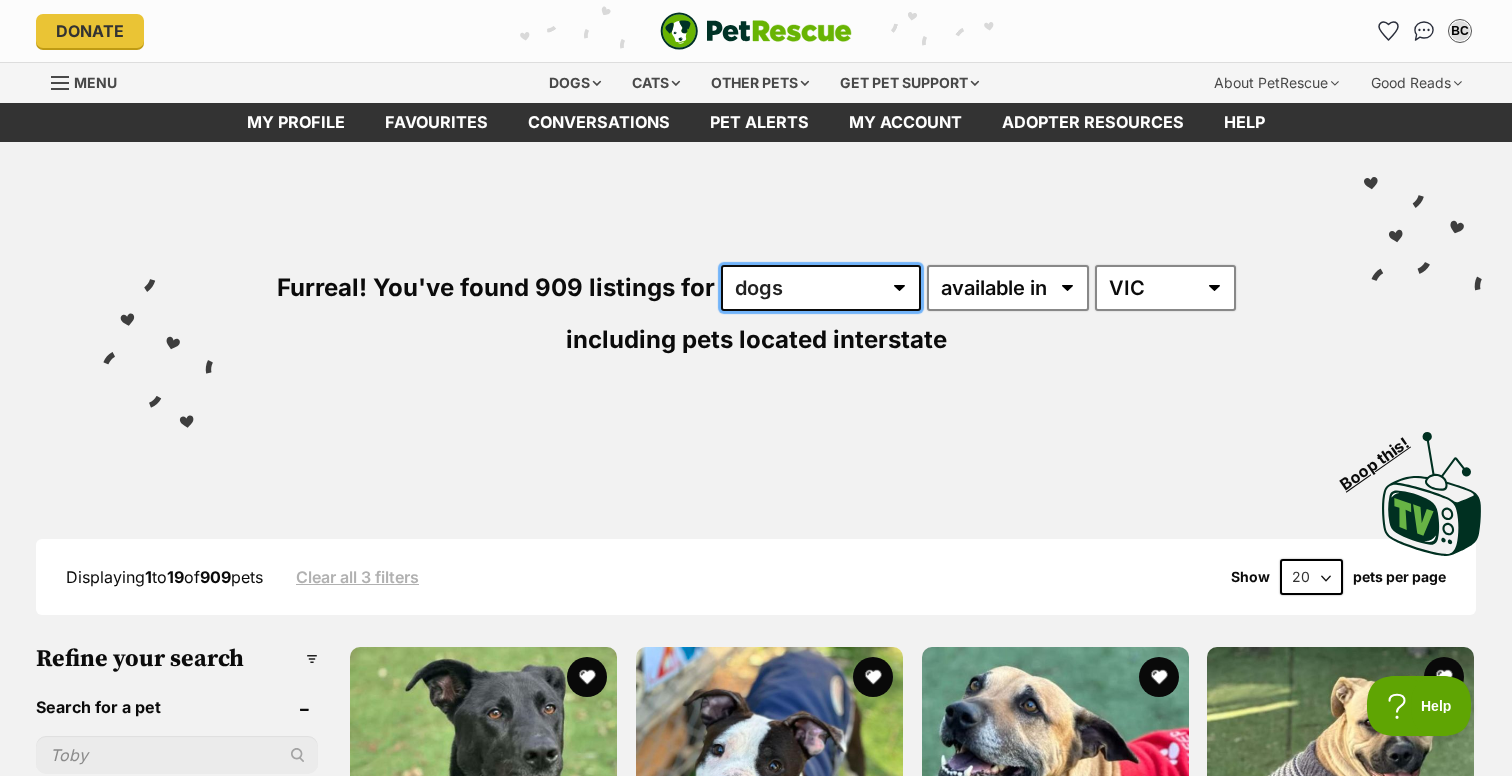 click on "any type of pet
cats
dogs
other pets" at bounding box center [821, 288] 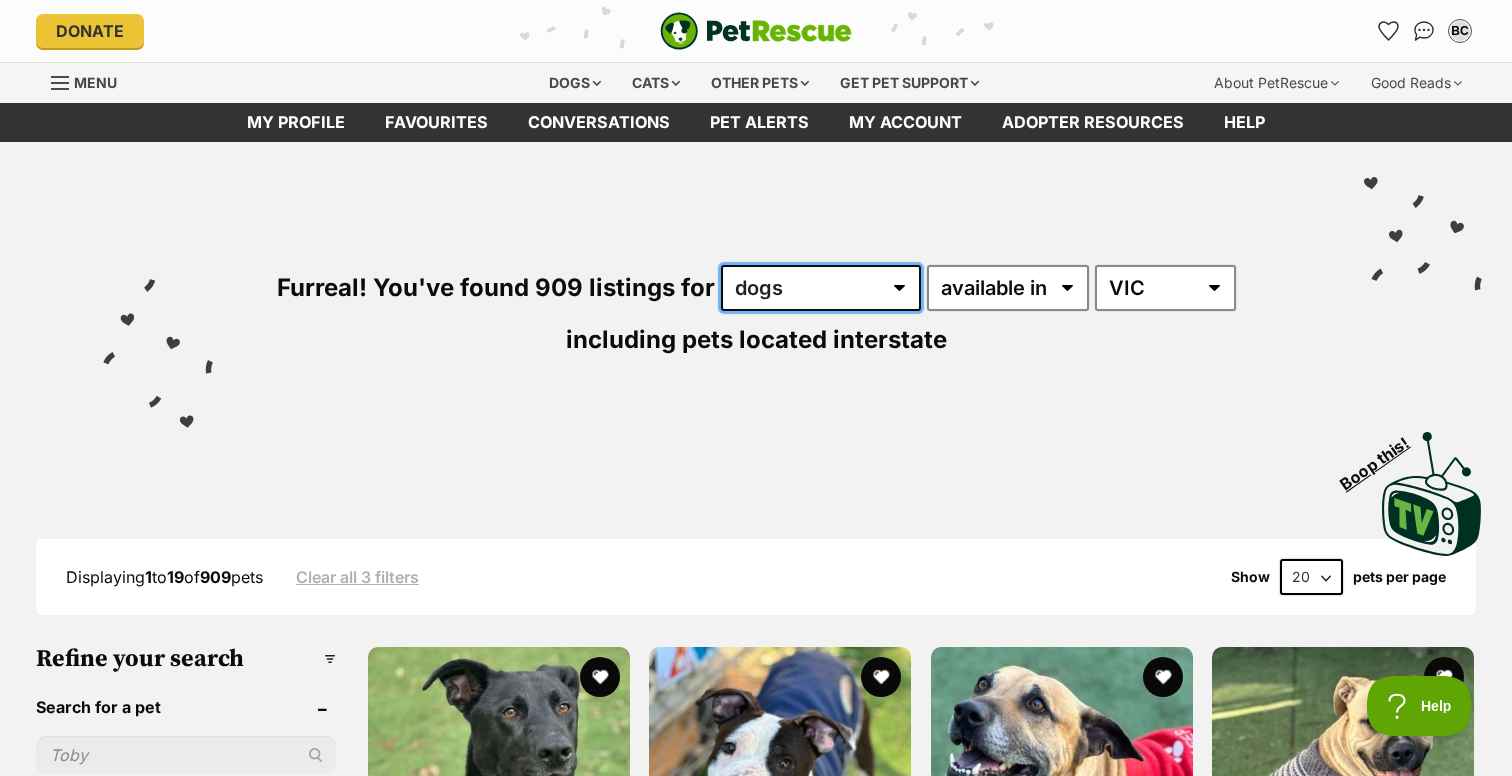 scroll, scrollTop: 0, scrollLeft: 0, axis: both 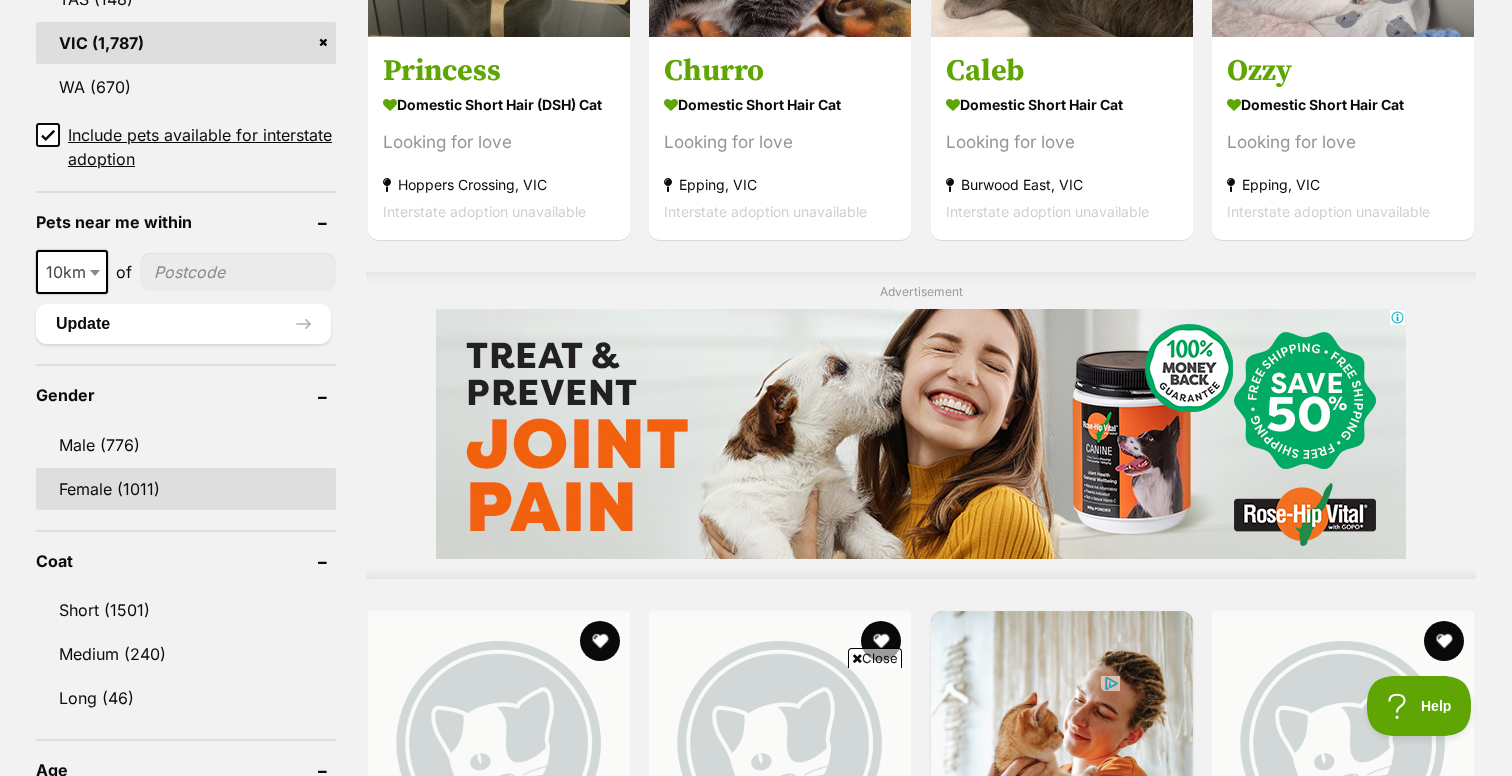 click on "Female (1011)" at bounding box center [186, 489] 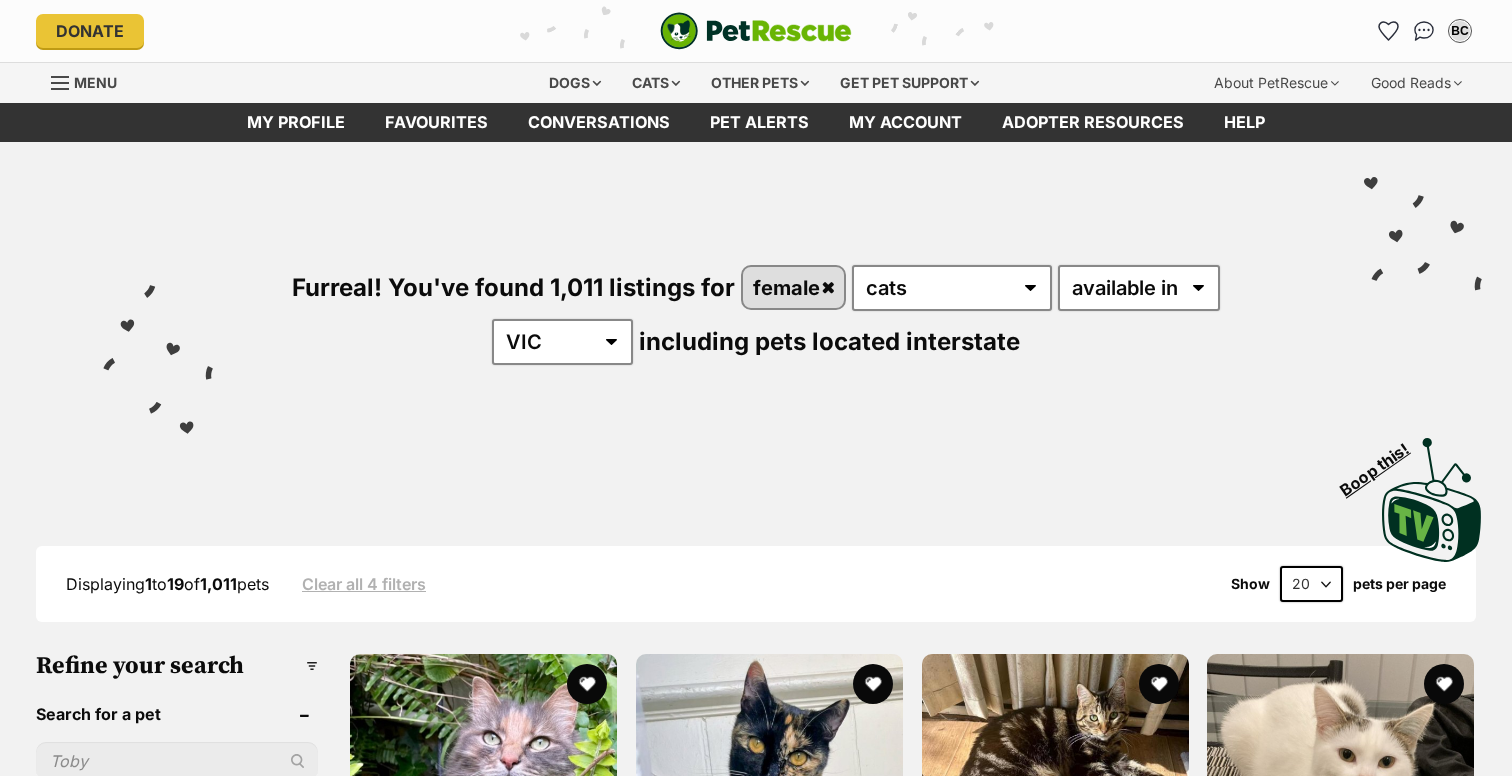 scroll, scrollTop: 0, scrollLeft: 0, axis: both 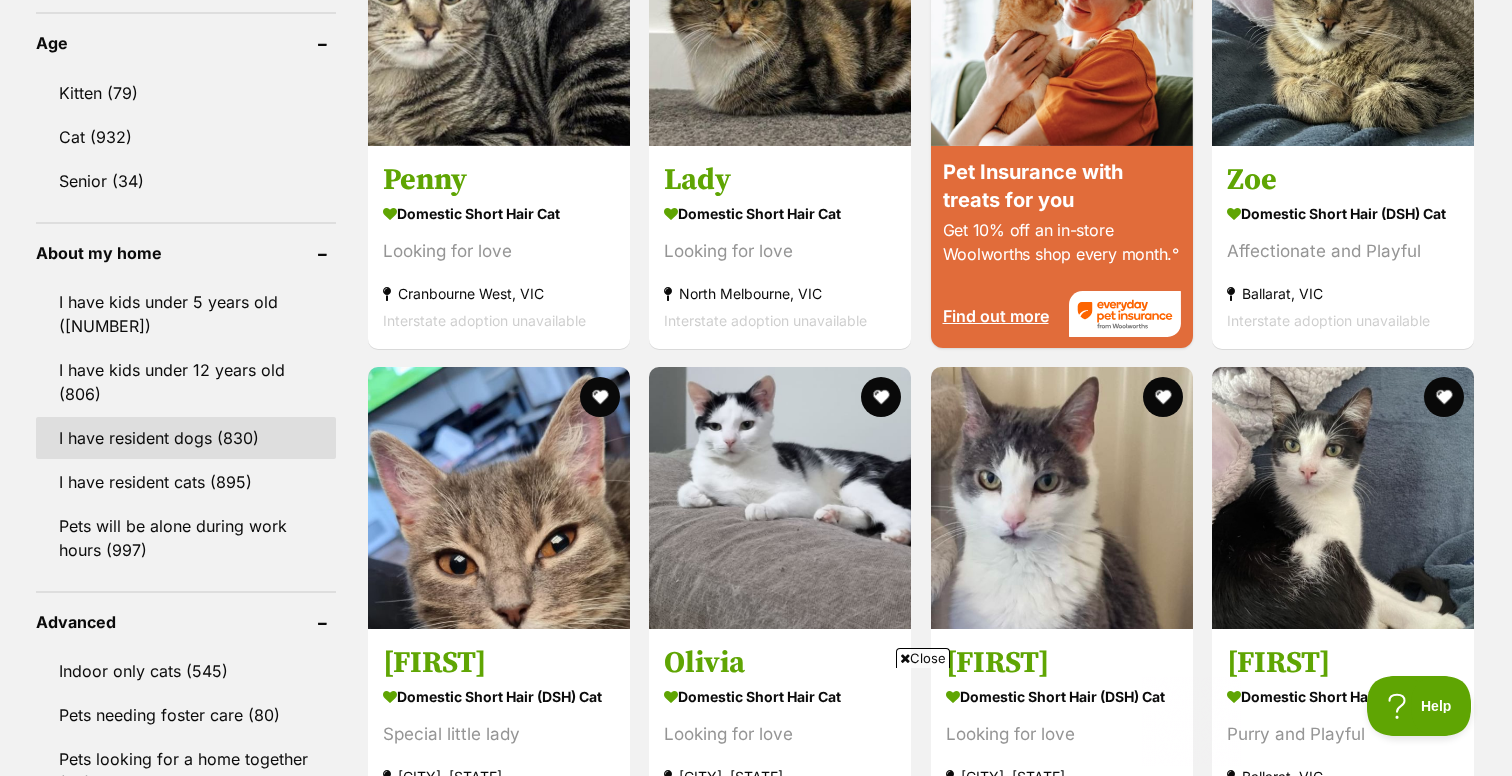click on "I have resident dogs (830)" at bounding box center [186, 438] 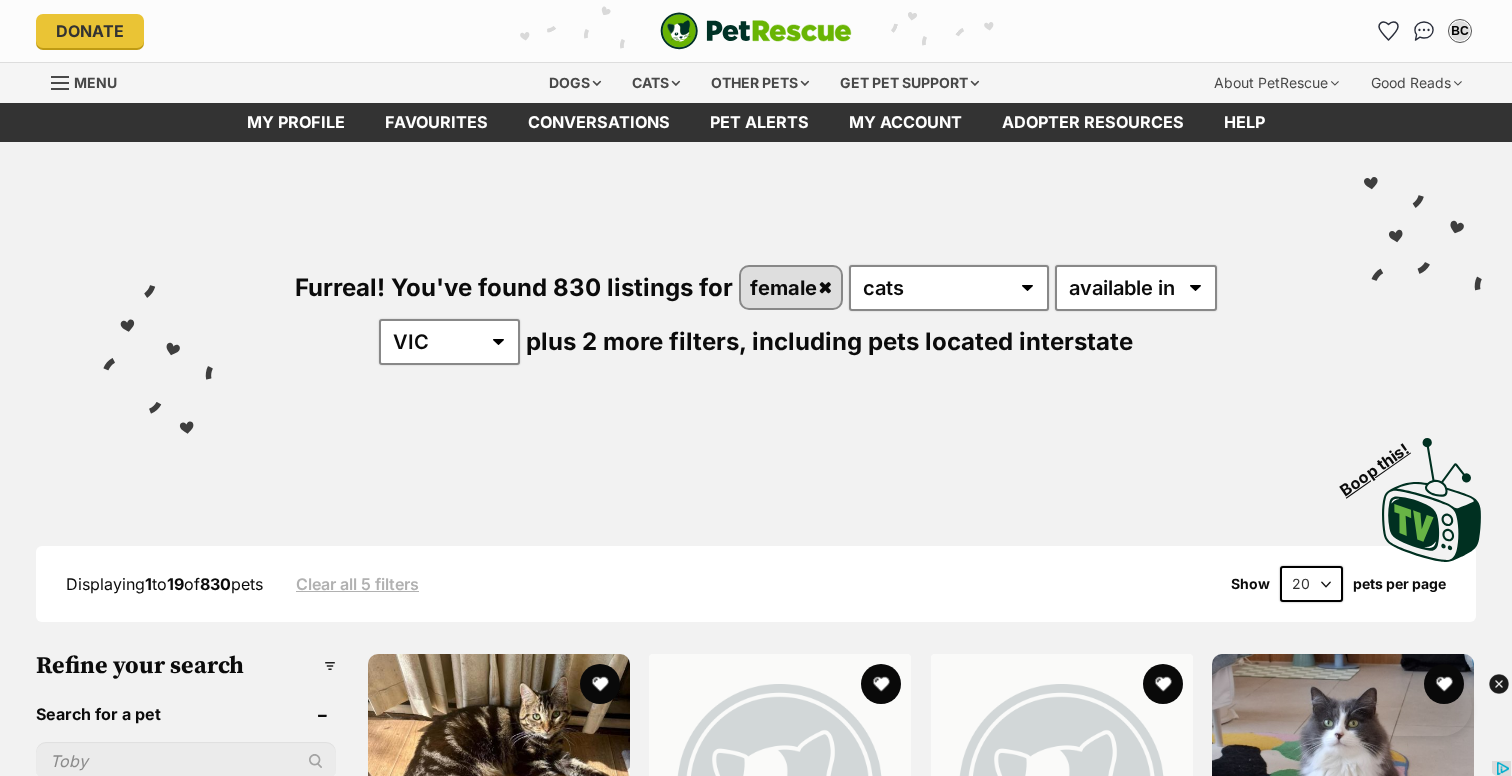 scroll, scrollTop: 0, scrollLeft: 0, axis: both 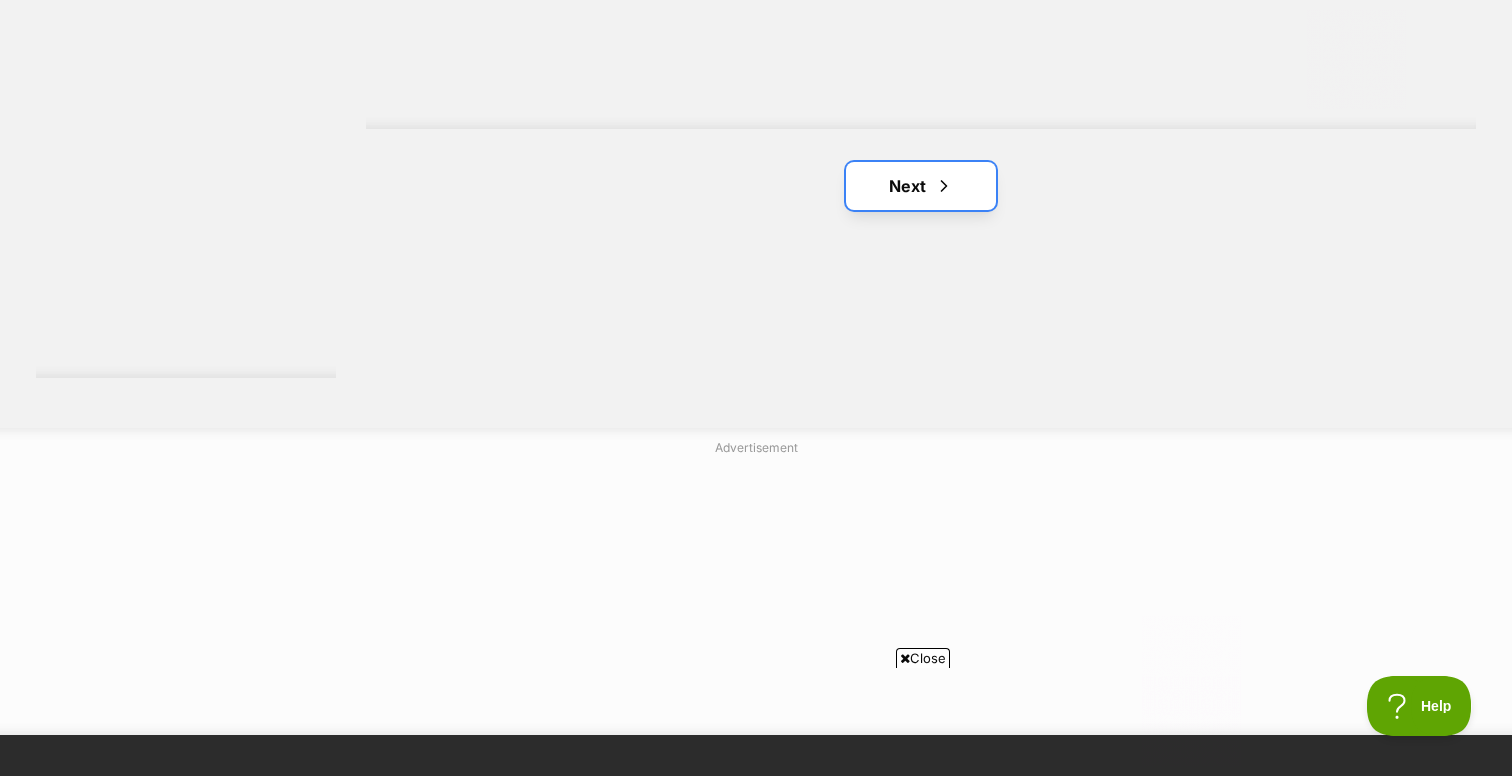 click at bounding box center [944, 186] 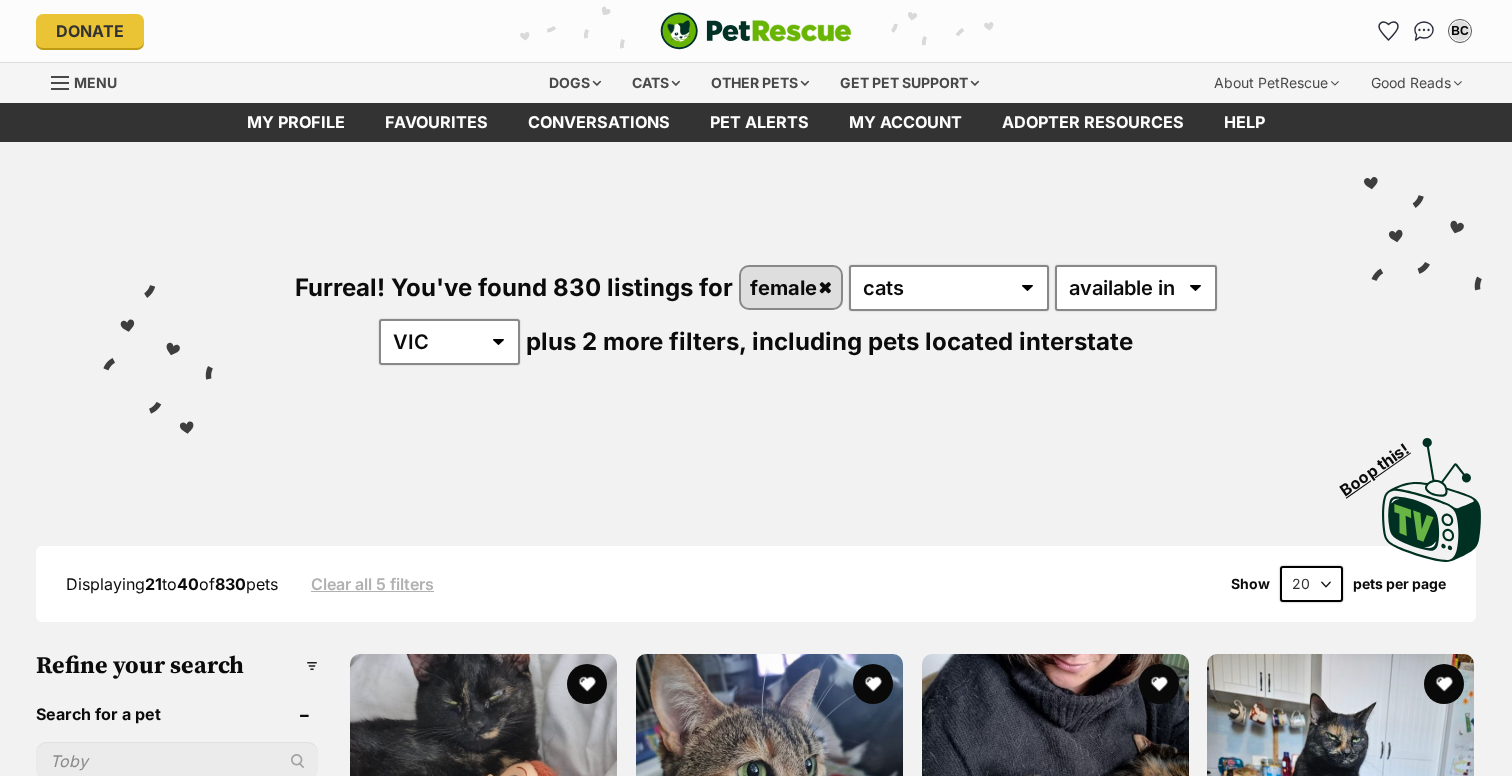 scroll, scrollTop: 0, scrollLeft: 0, axis: both 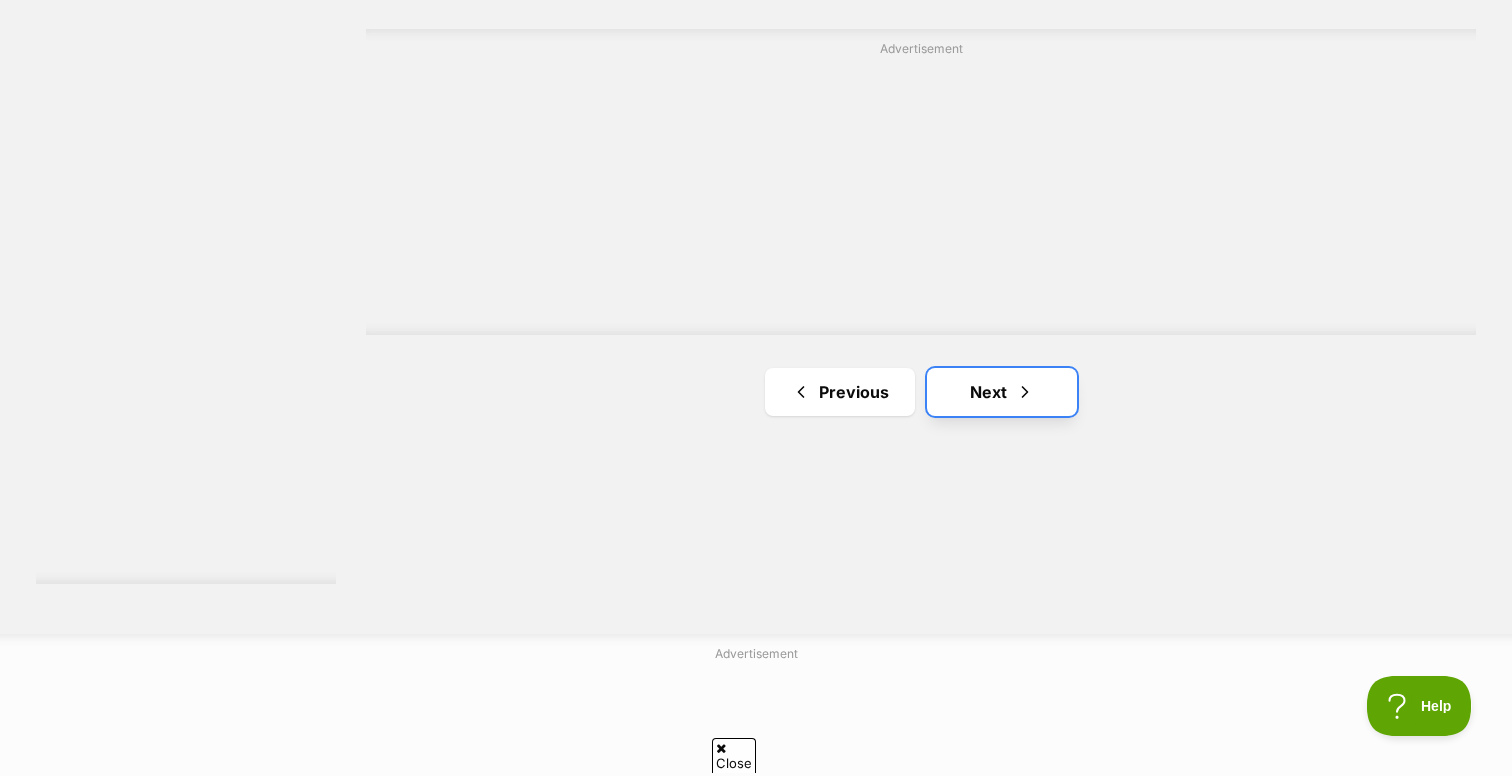 click on "Next" at bounding box center (1002, 392) 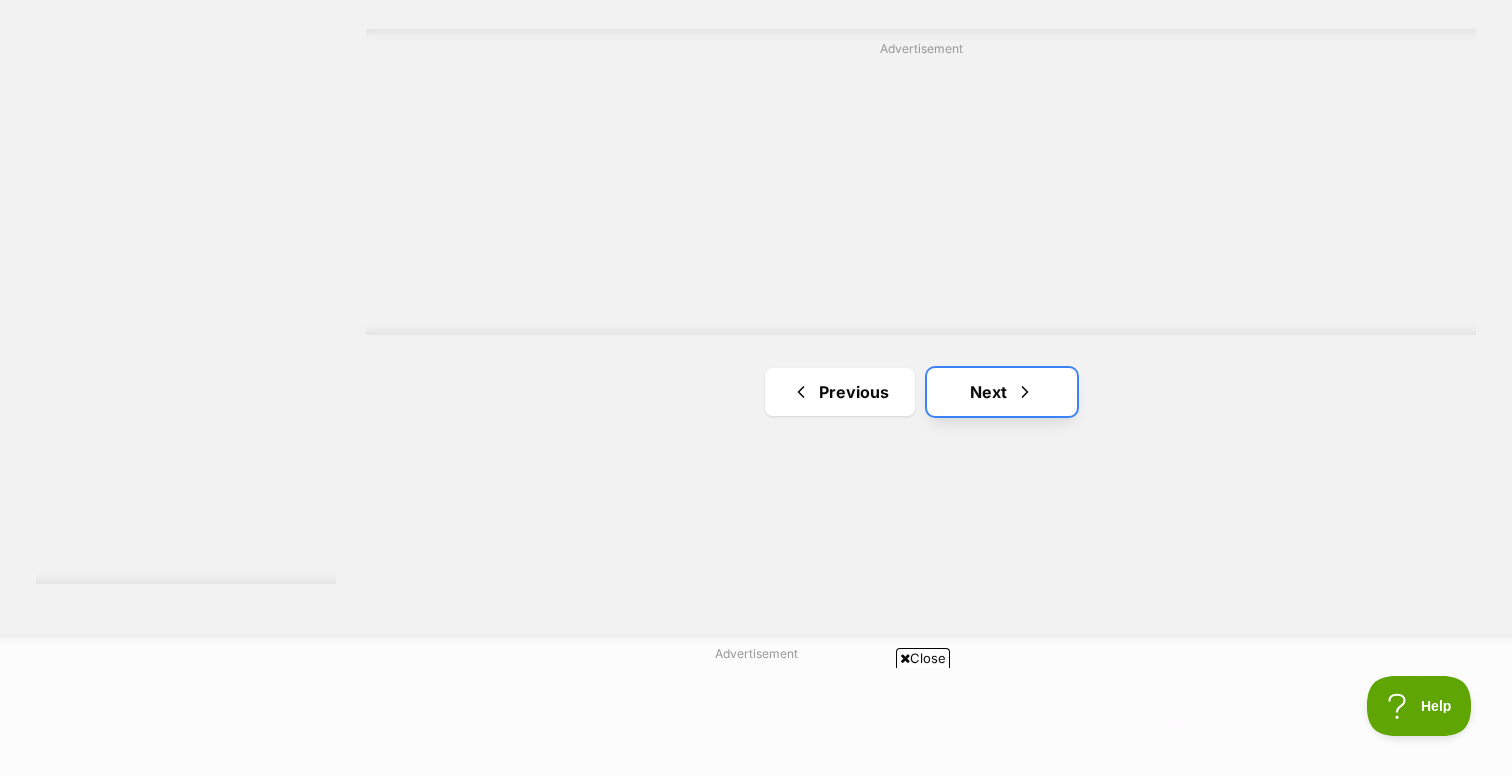 scroll, scrollTop: 0, scrollLeft: 0, axis: both 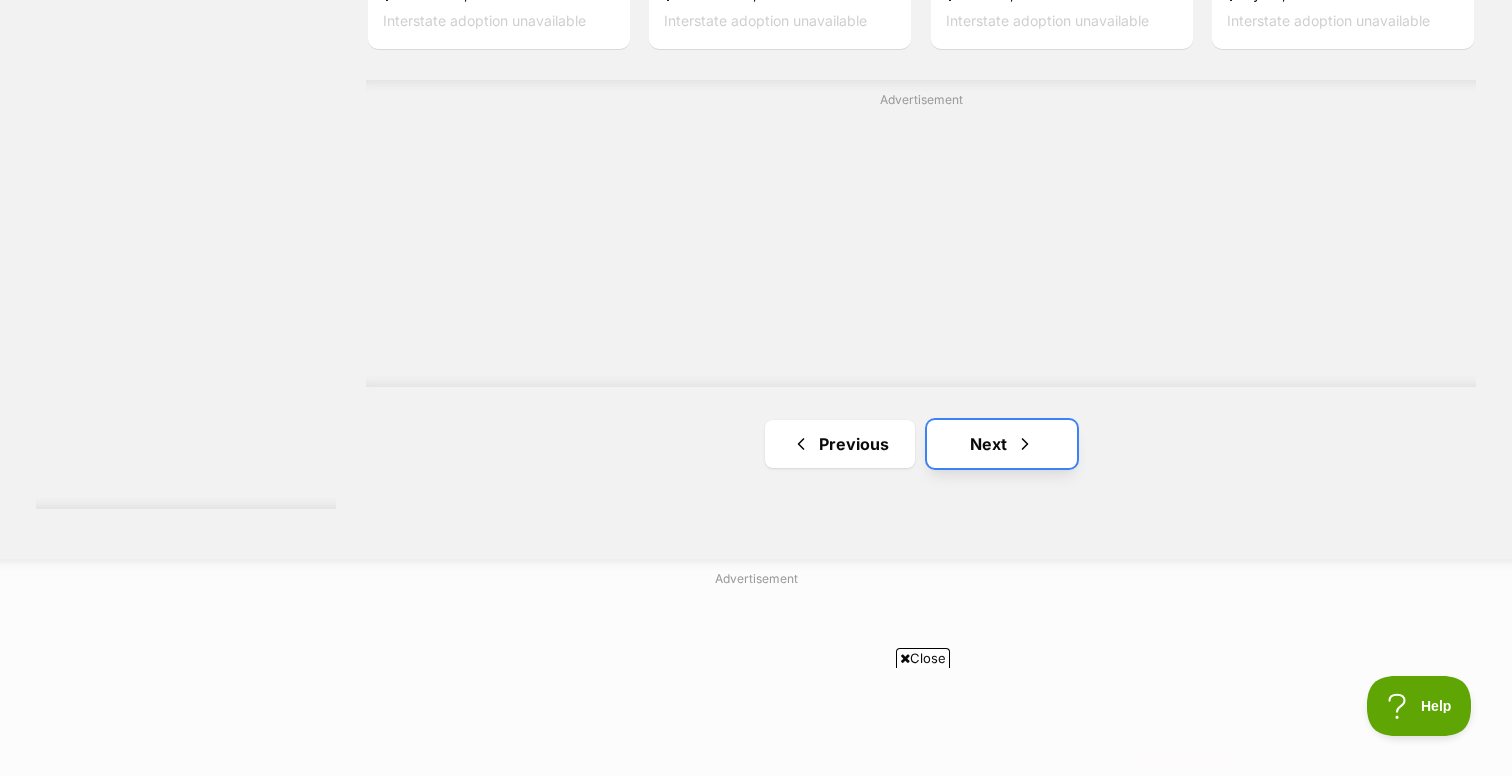 click on "Next" at bounding box center [1002, 444] 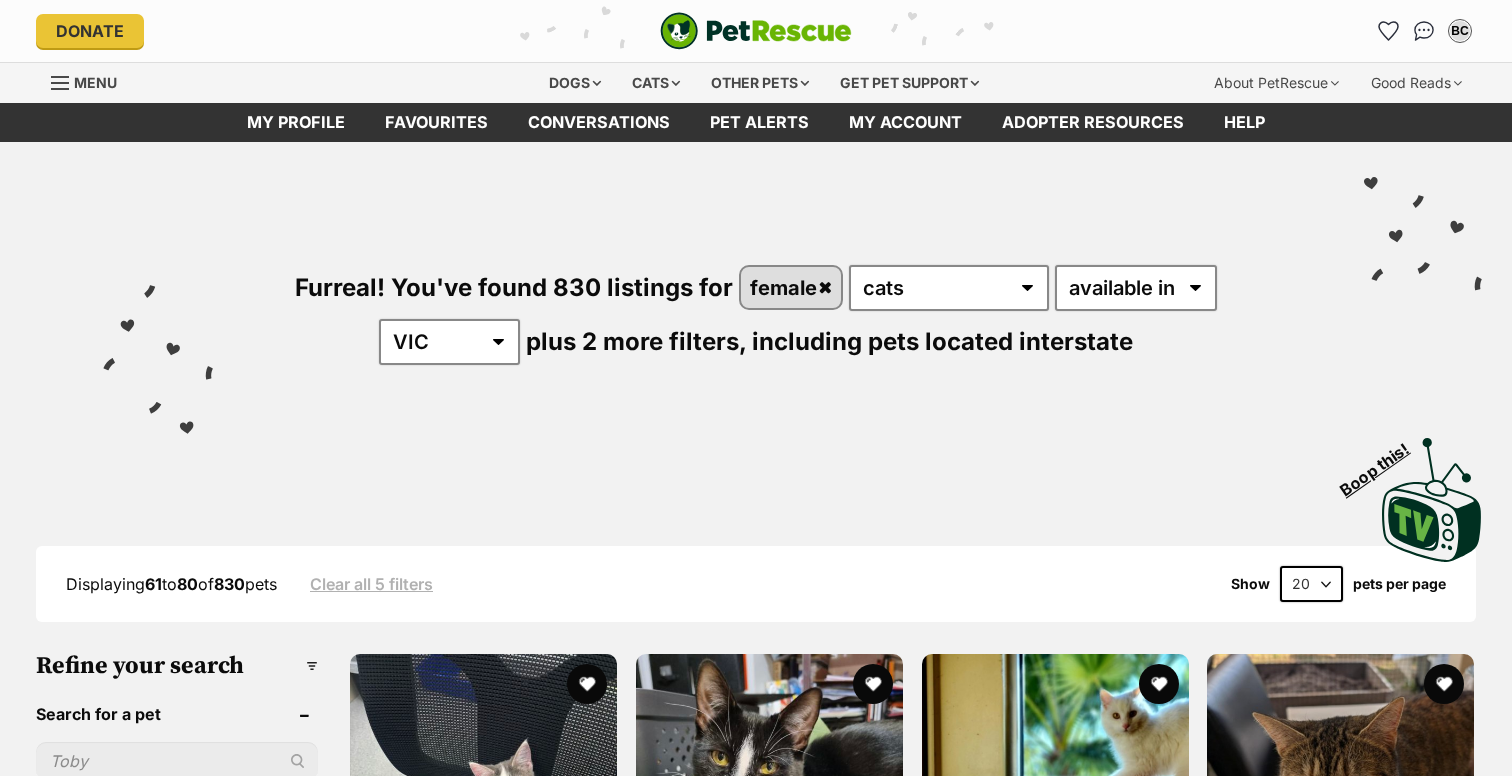 scroll, scrollTop: 0, scrollLeft: 0, axis: both 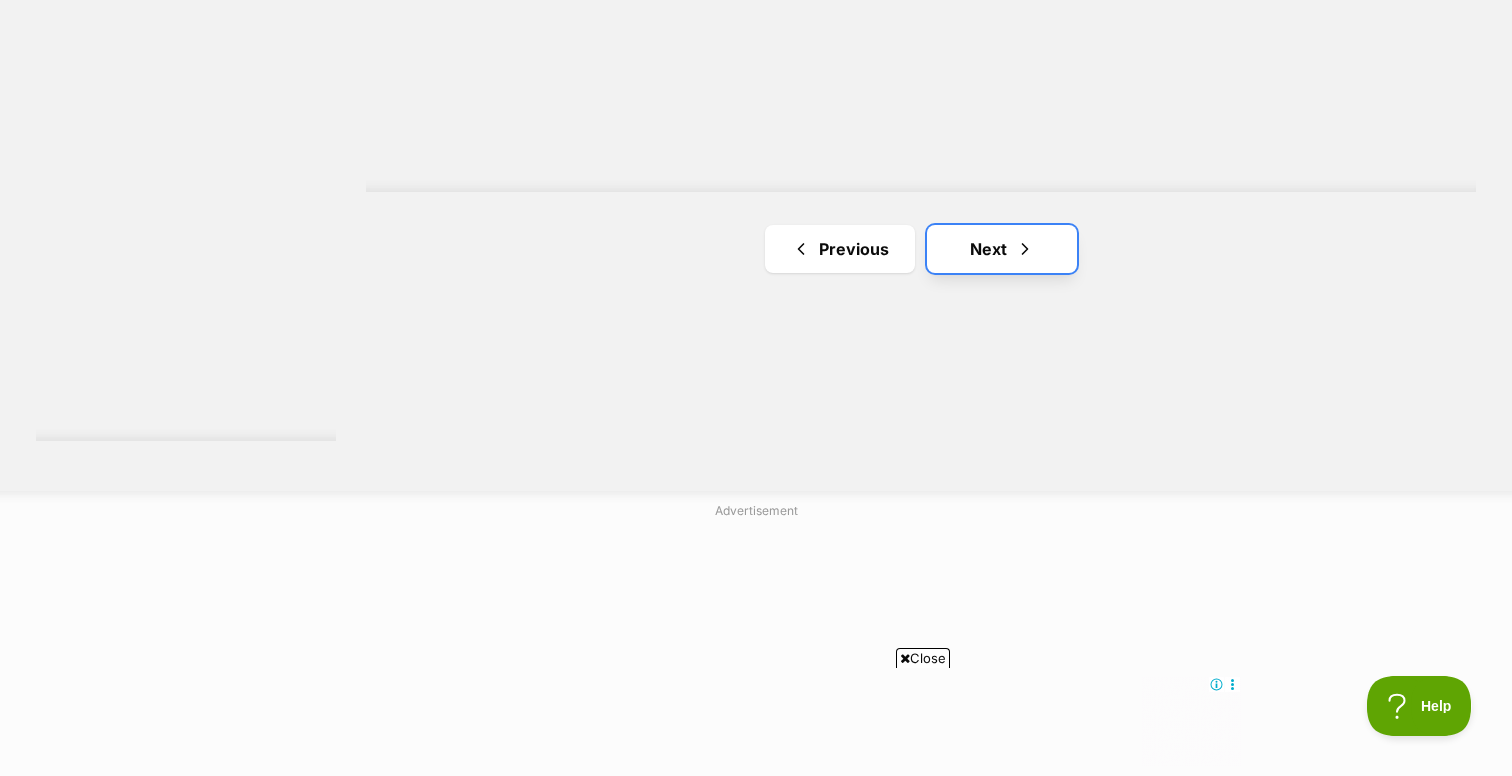 click on "Next" at bounding box center (1002, 249) 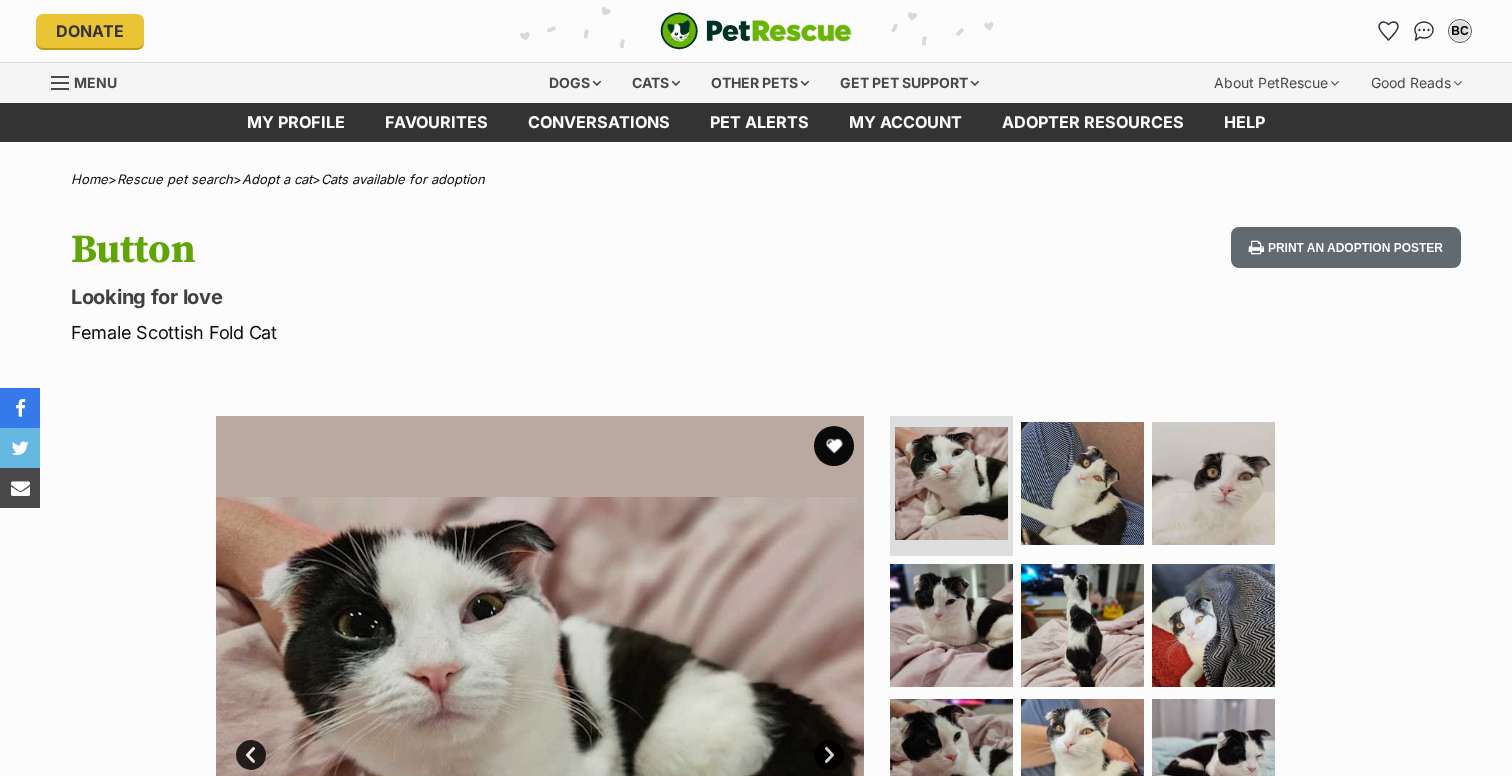 scroll, scrollTop: 0, scrollLeft: 0, axis: both 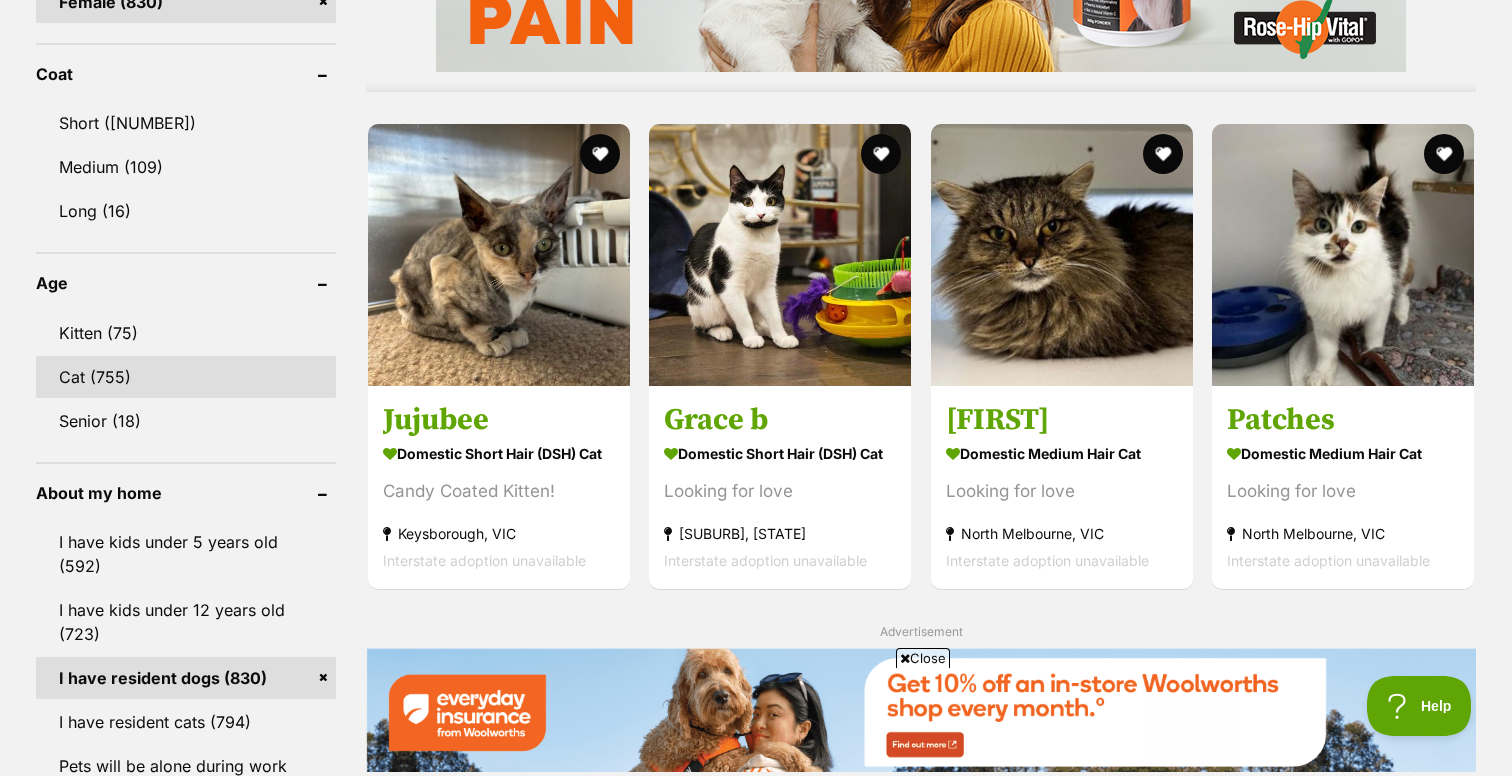 click on "Cat (755)" at bounding box center (186, 377) 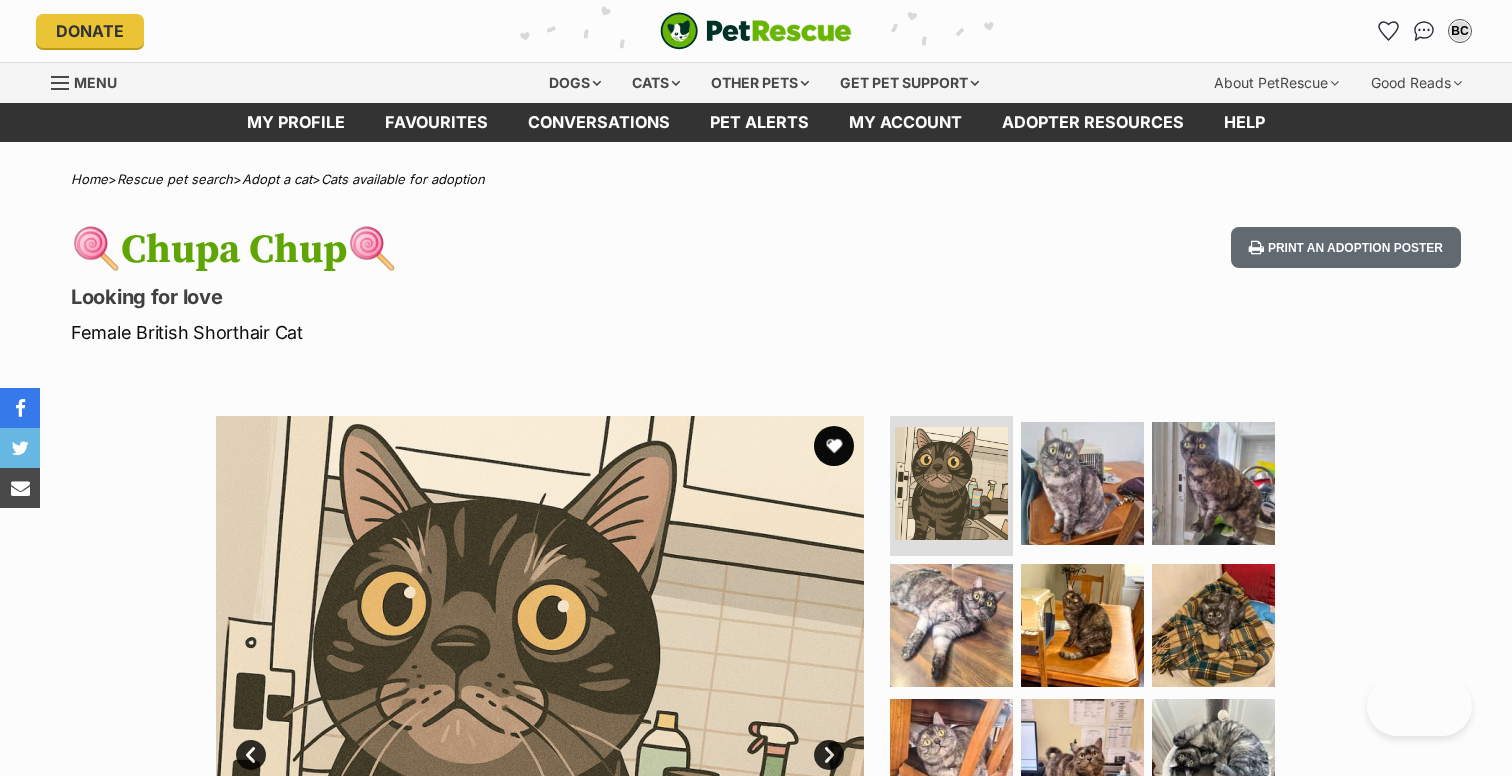 scroll, scrollTop: 0, scrollLeft: 0, axis: both 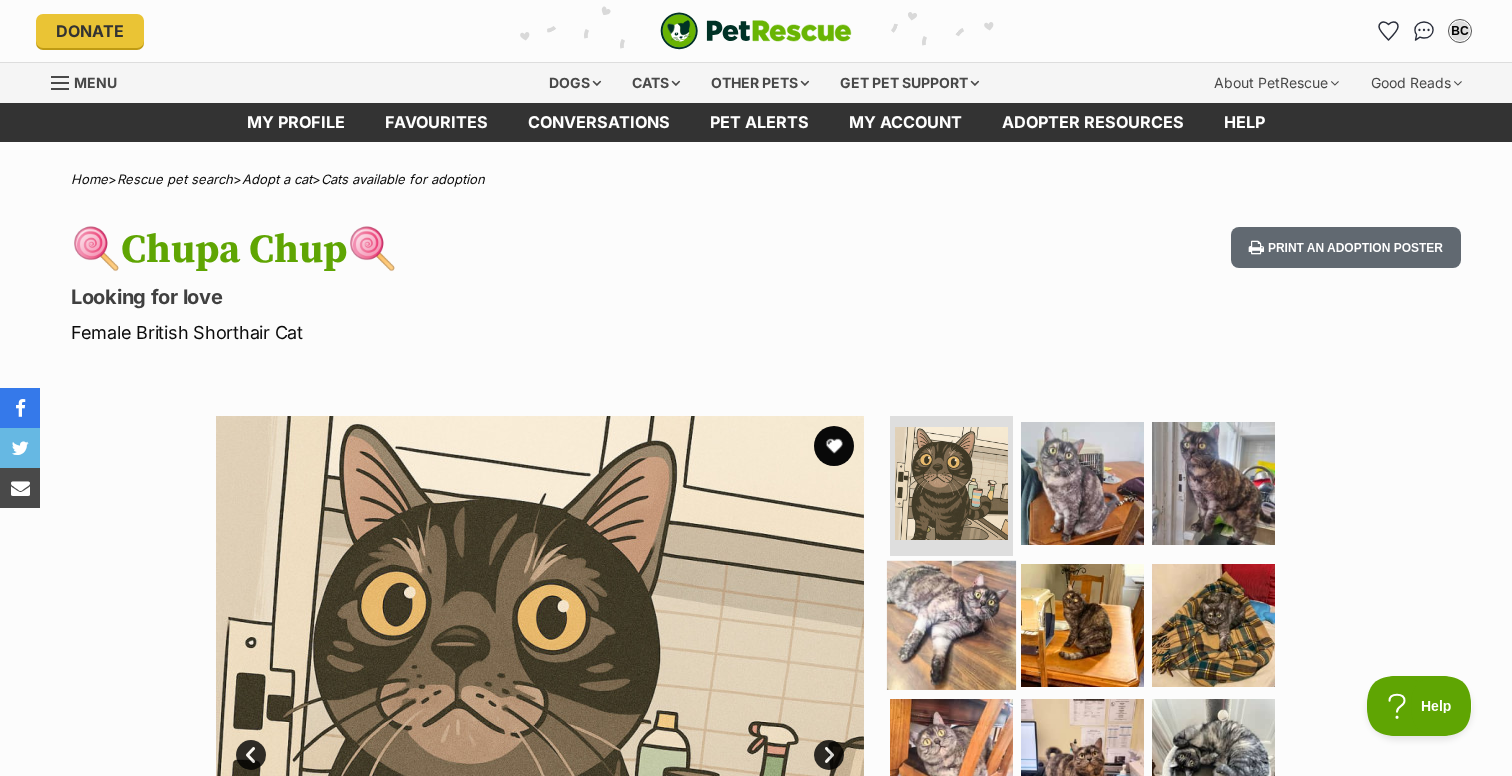 click at bounding box center (951, 624) 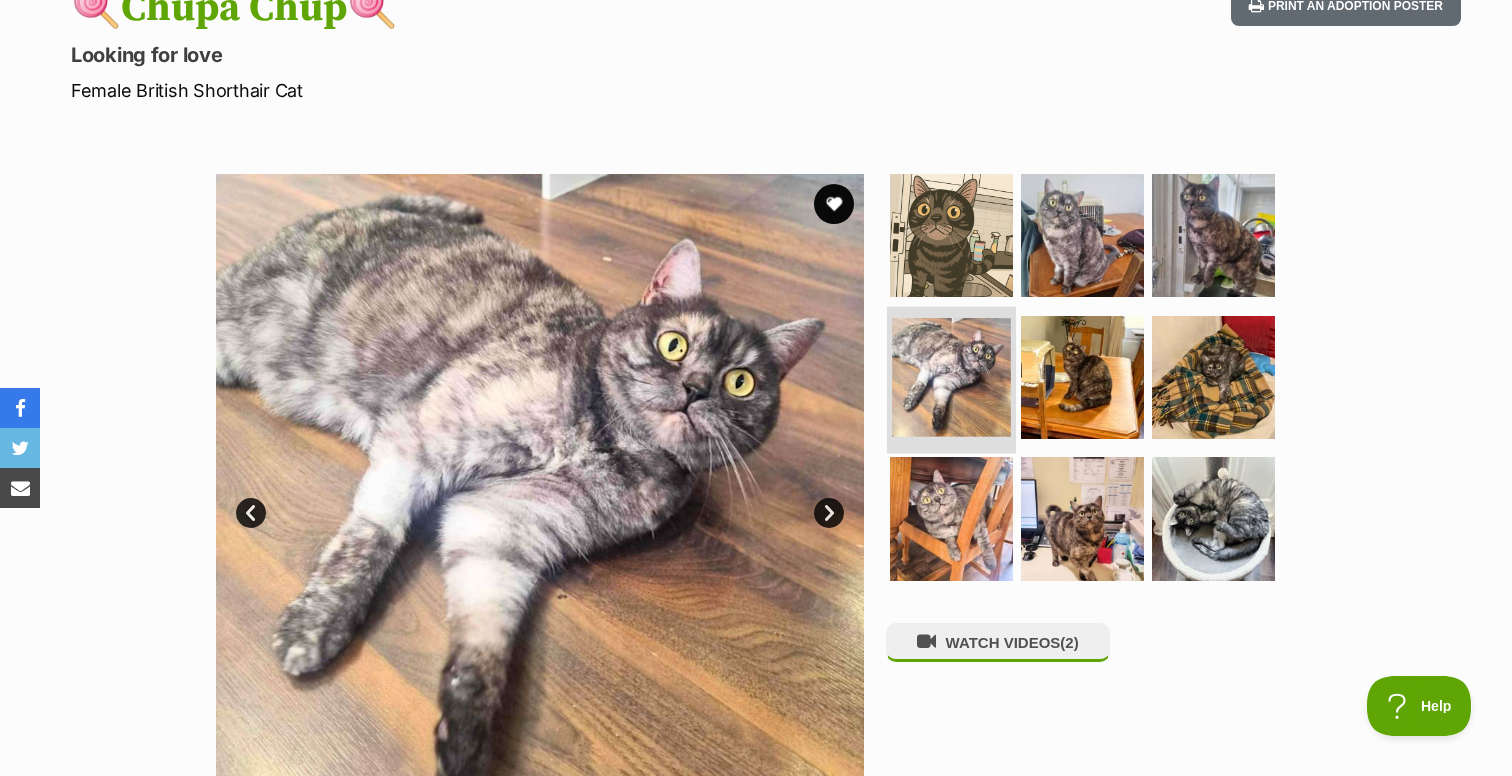 scroll, scrollTop: 257, scrollLeft: 0, axis: vertical 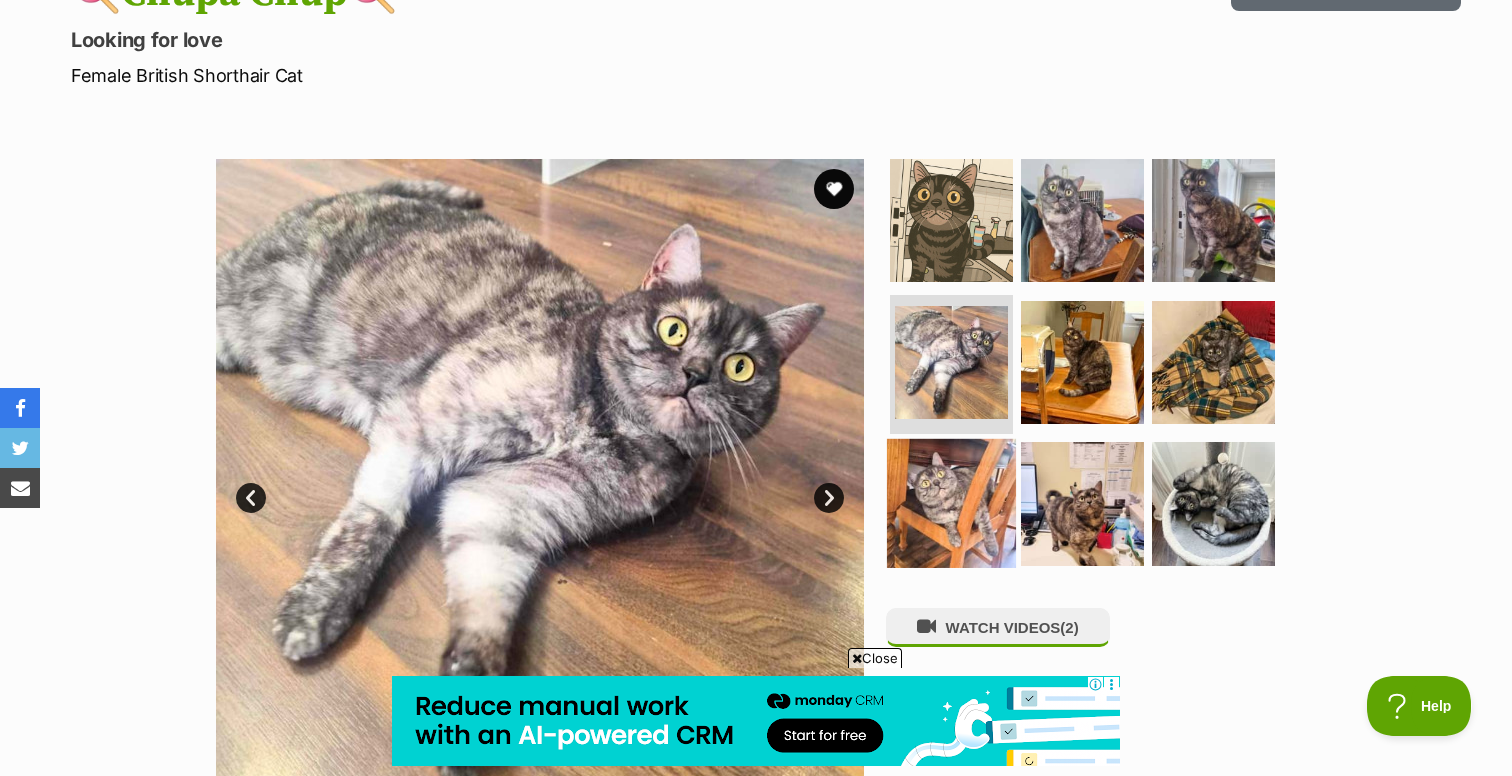click at bounding box center (951, 503) 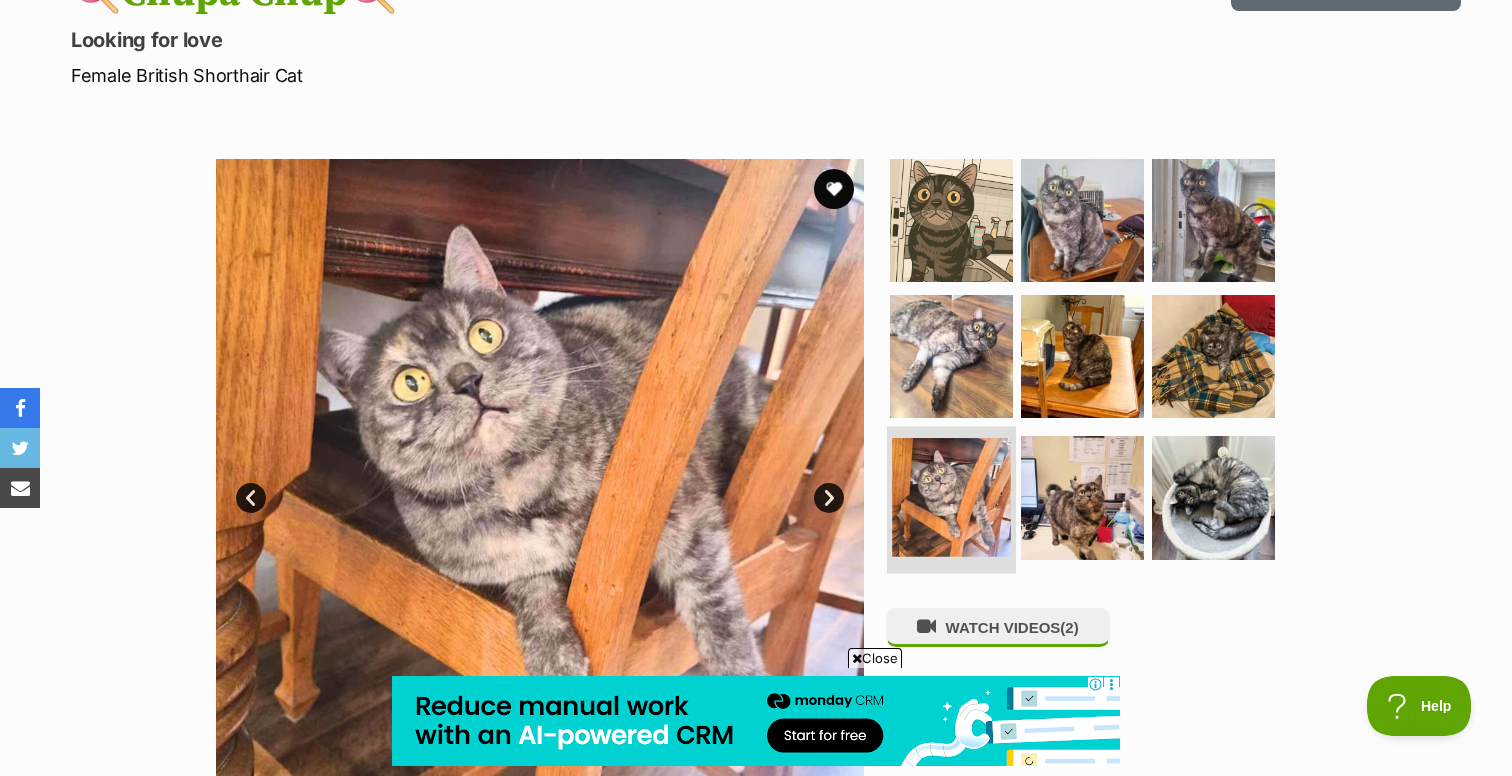 scroll, scrollTop: 0, scrollLeft: 0, axis: both 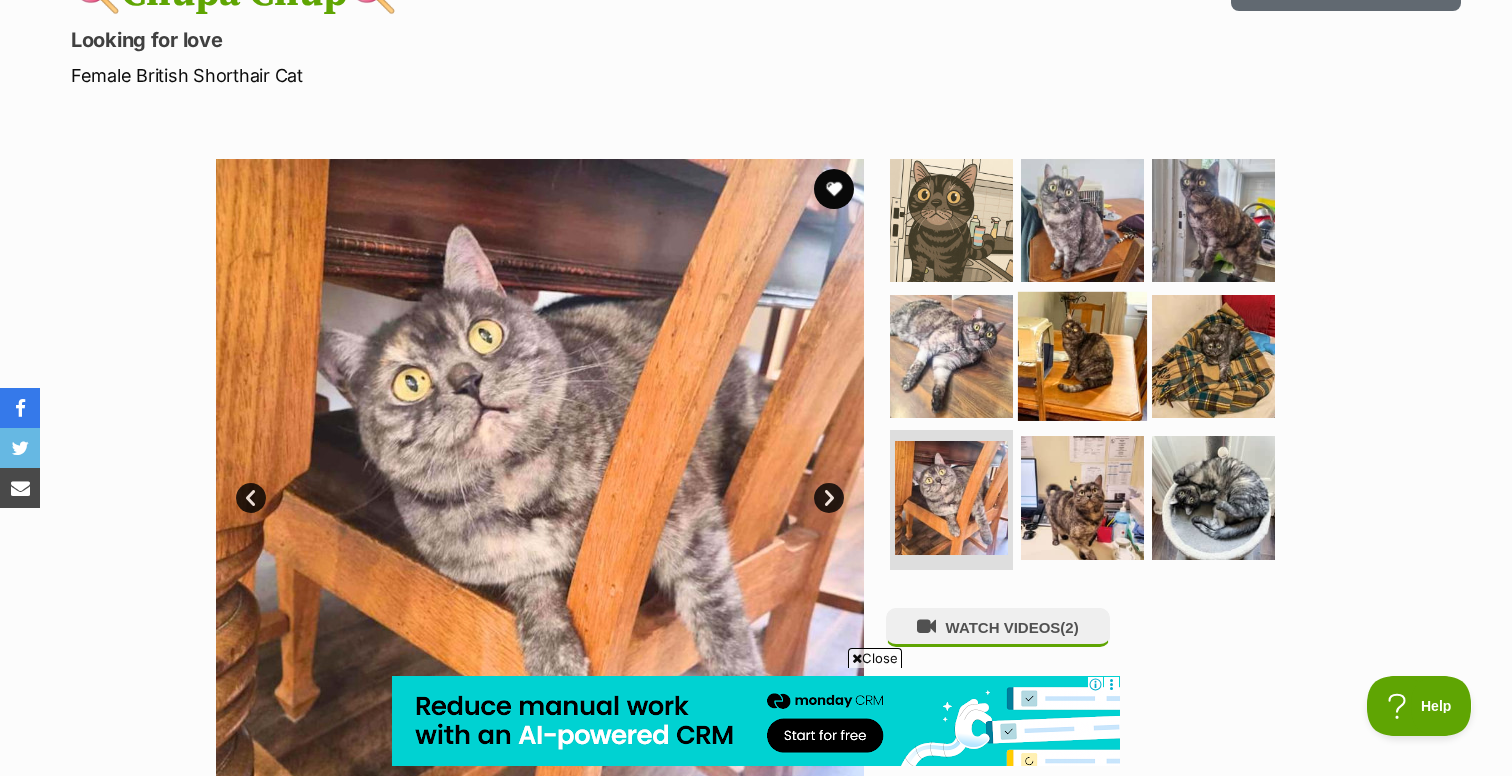 click at bounding box center [1082, 355] 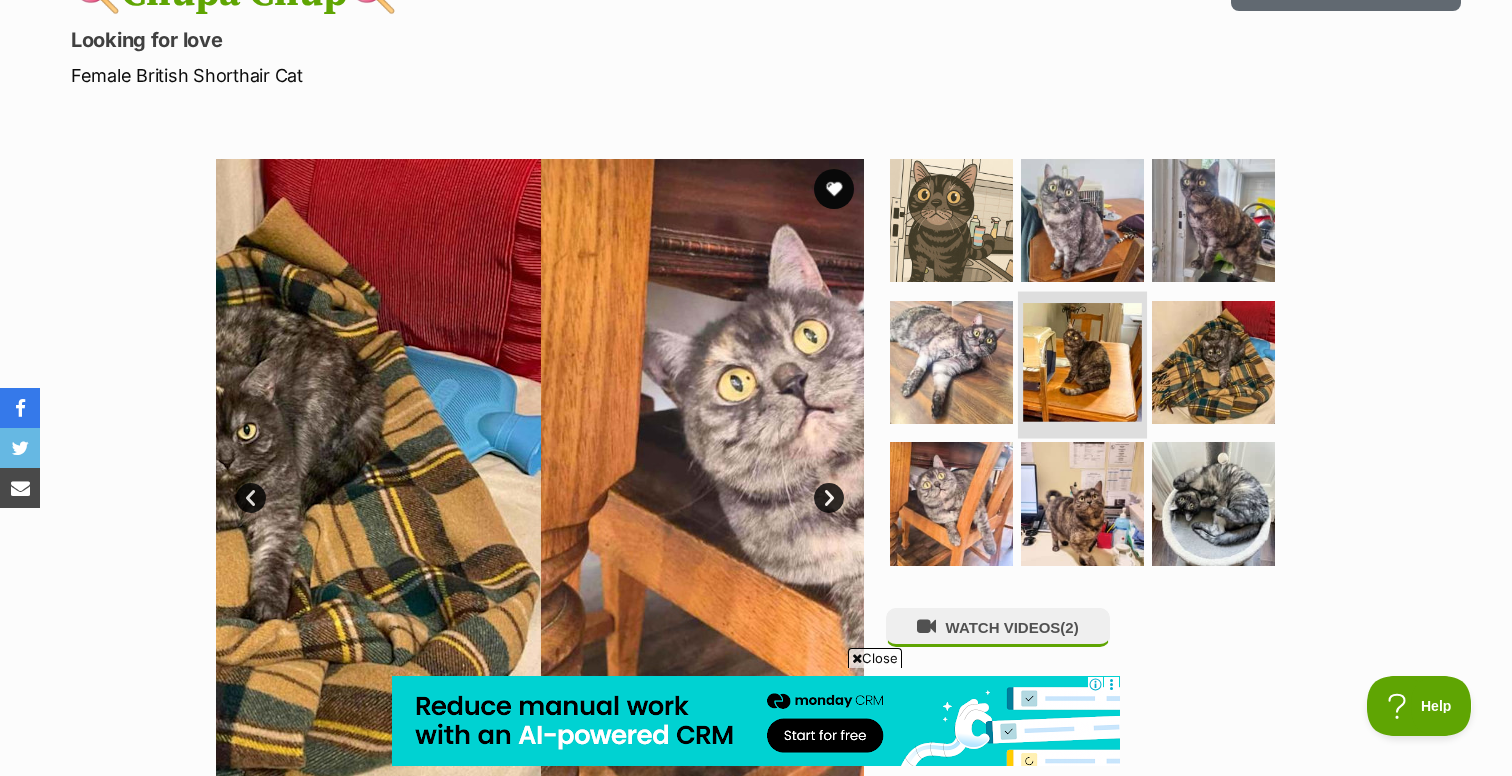 scroll, scrollTop: 0, scrollLeft: 0, axis: both 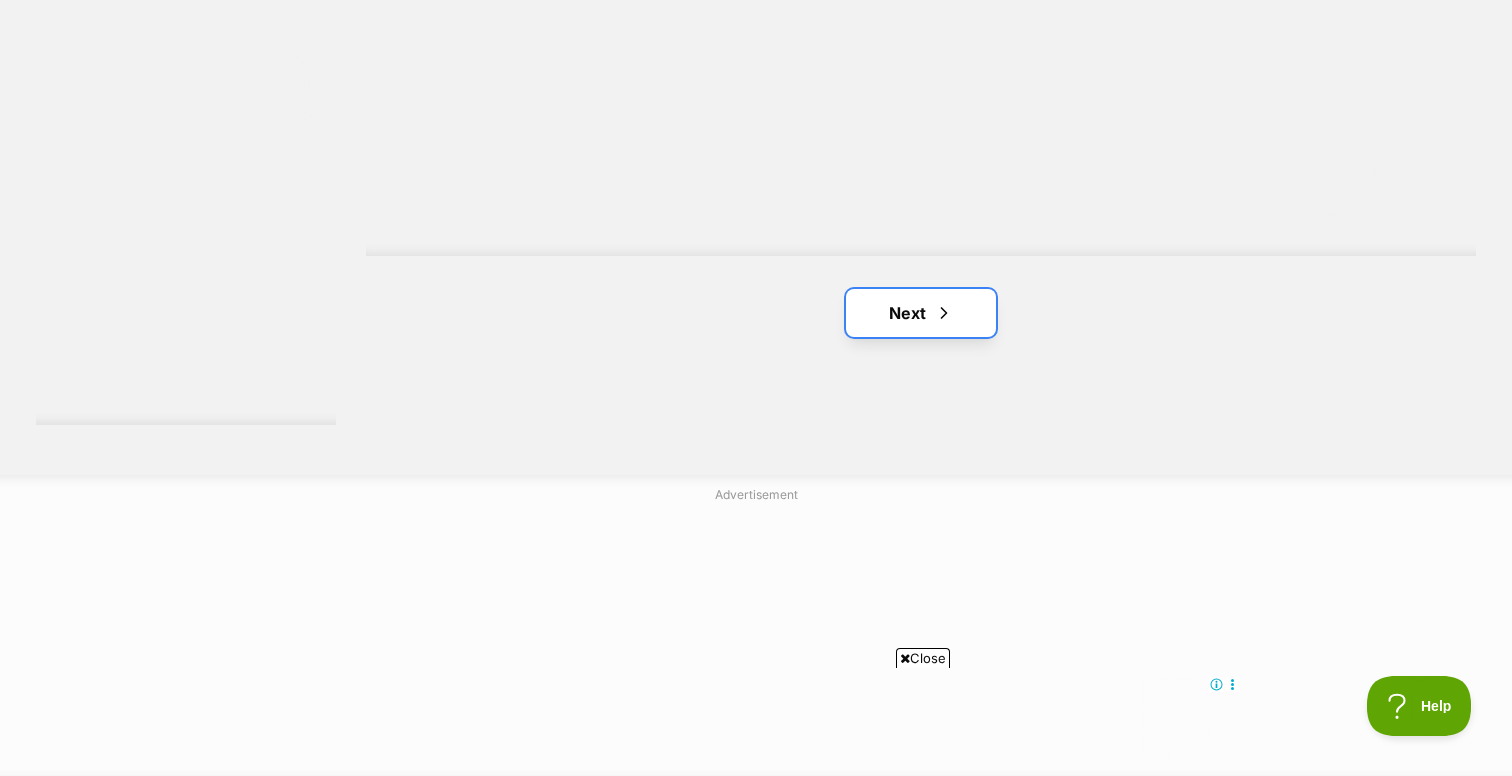 click on "Next" at bounding box center [921, 313] 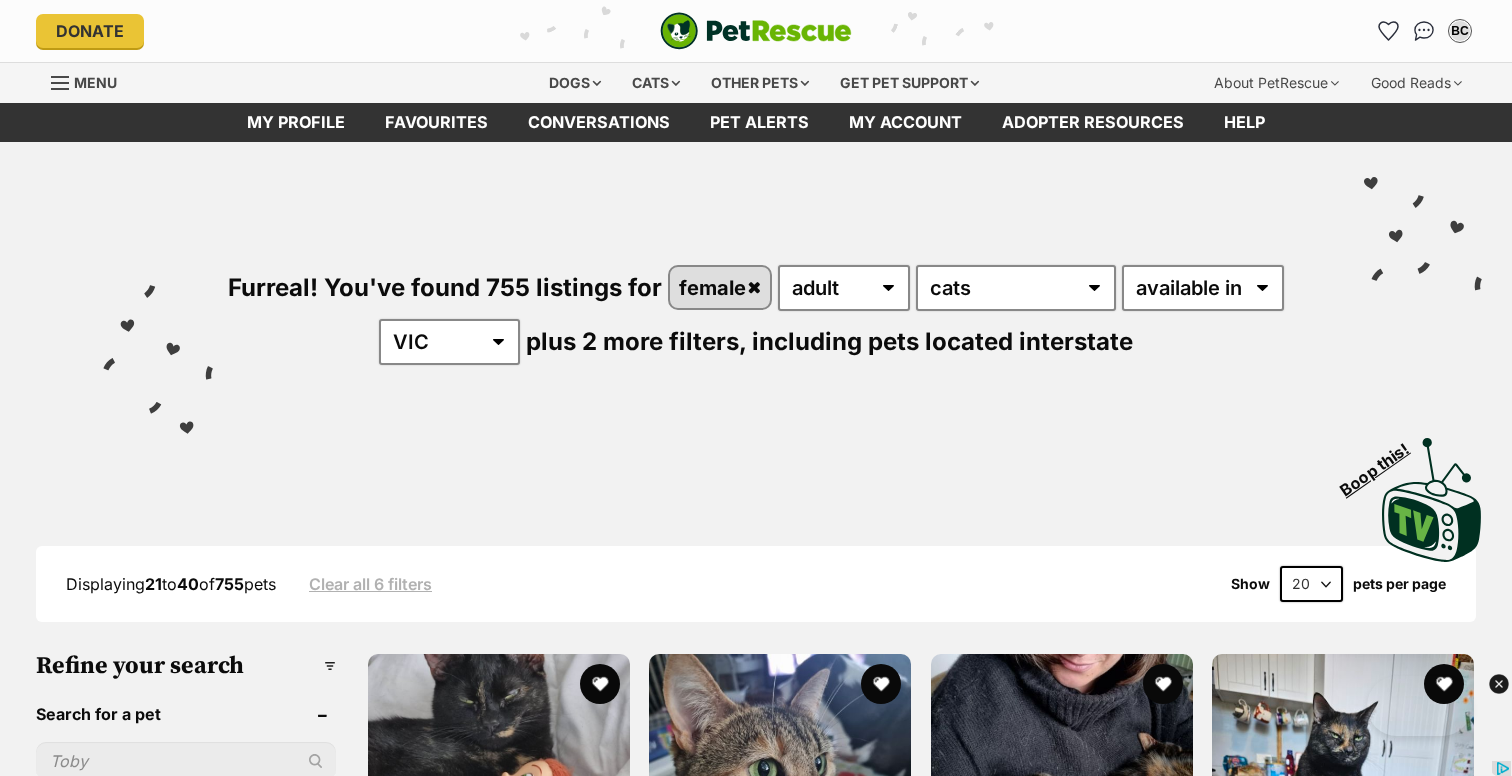 scroll, scrollTop: 0, scrollLeft: 0, axis: both 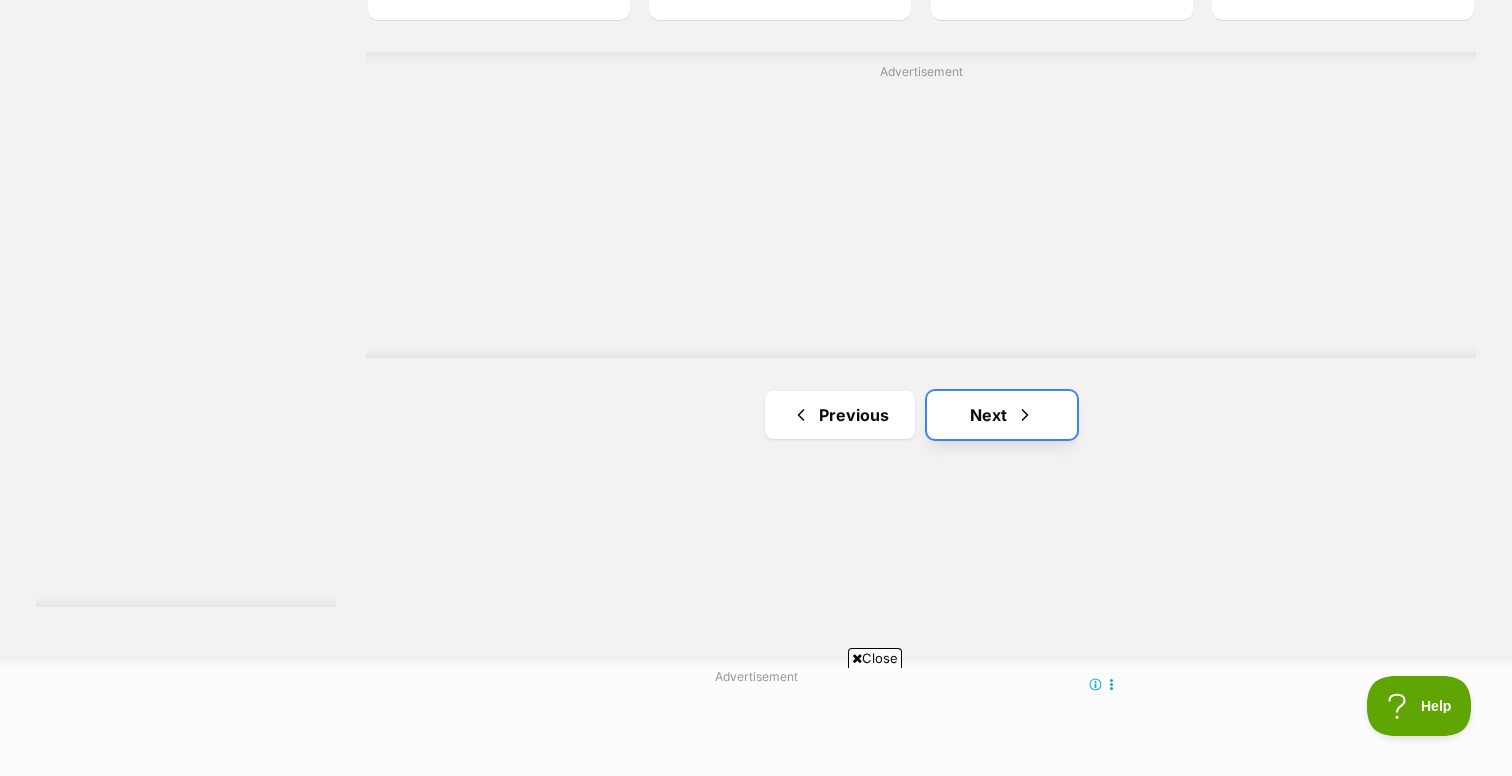 click on "Next" at bounding box center (1002, 415) 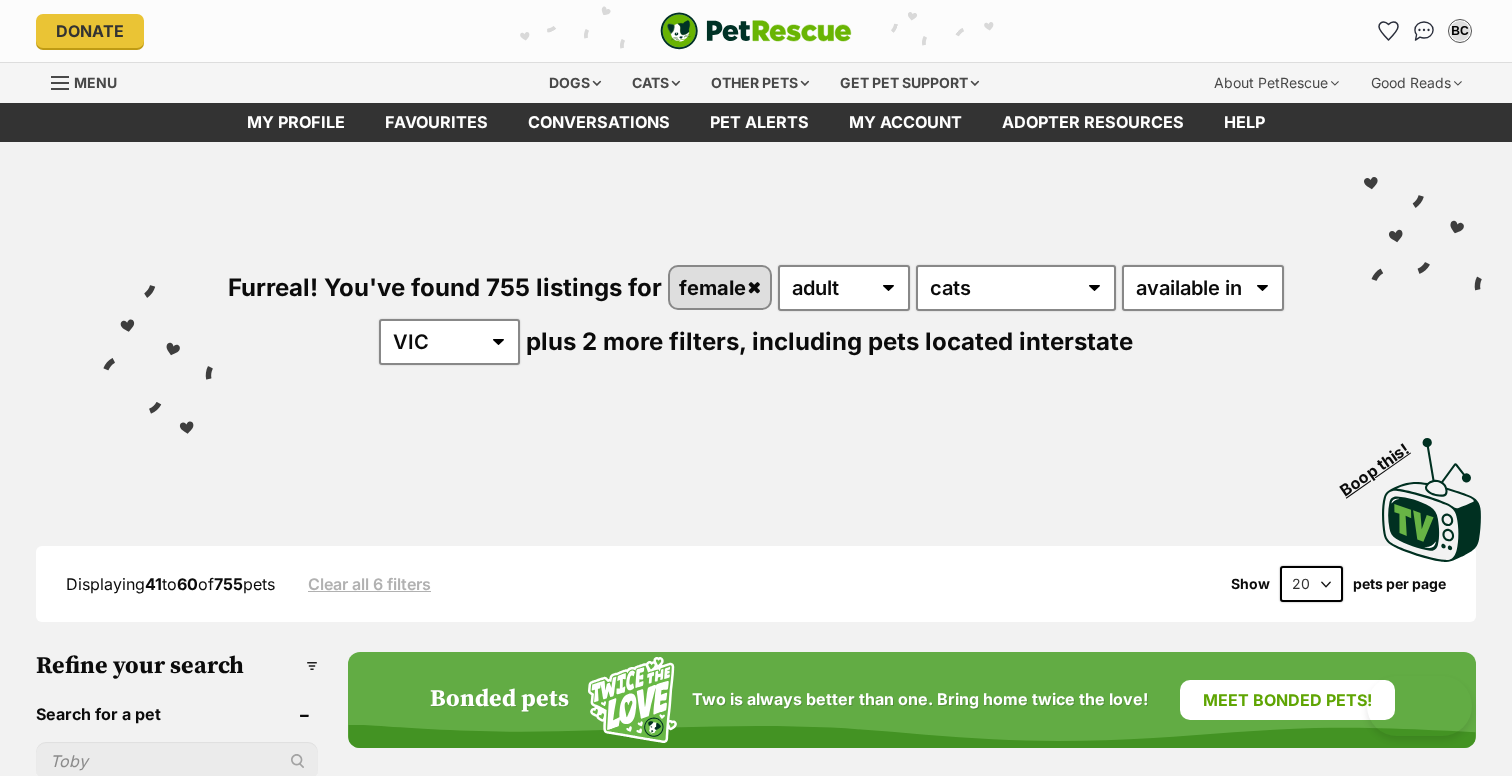 scroll, scrollTop: 0, scrollLeft: 0, axis: both 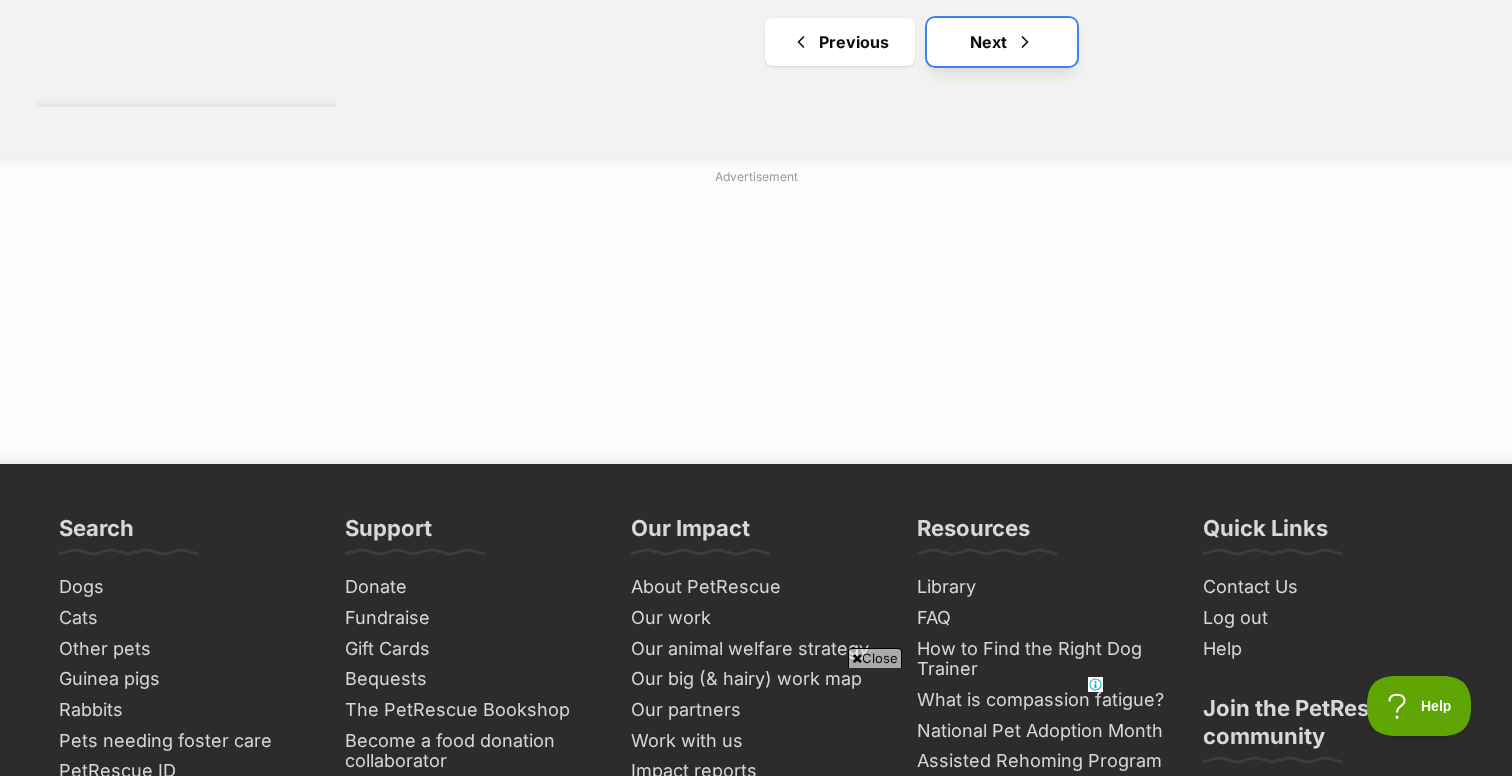 click on "Next" at bounding box center (1002, 42) 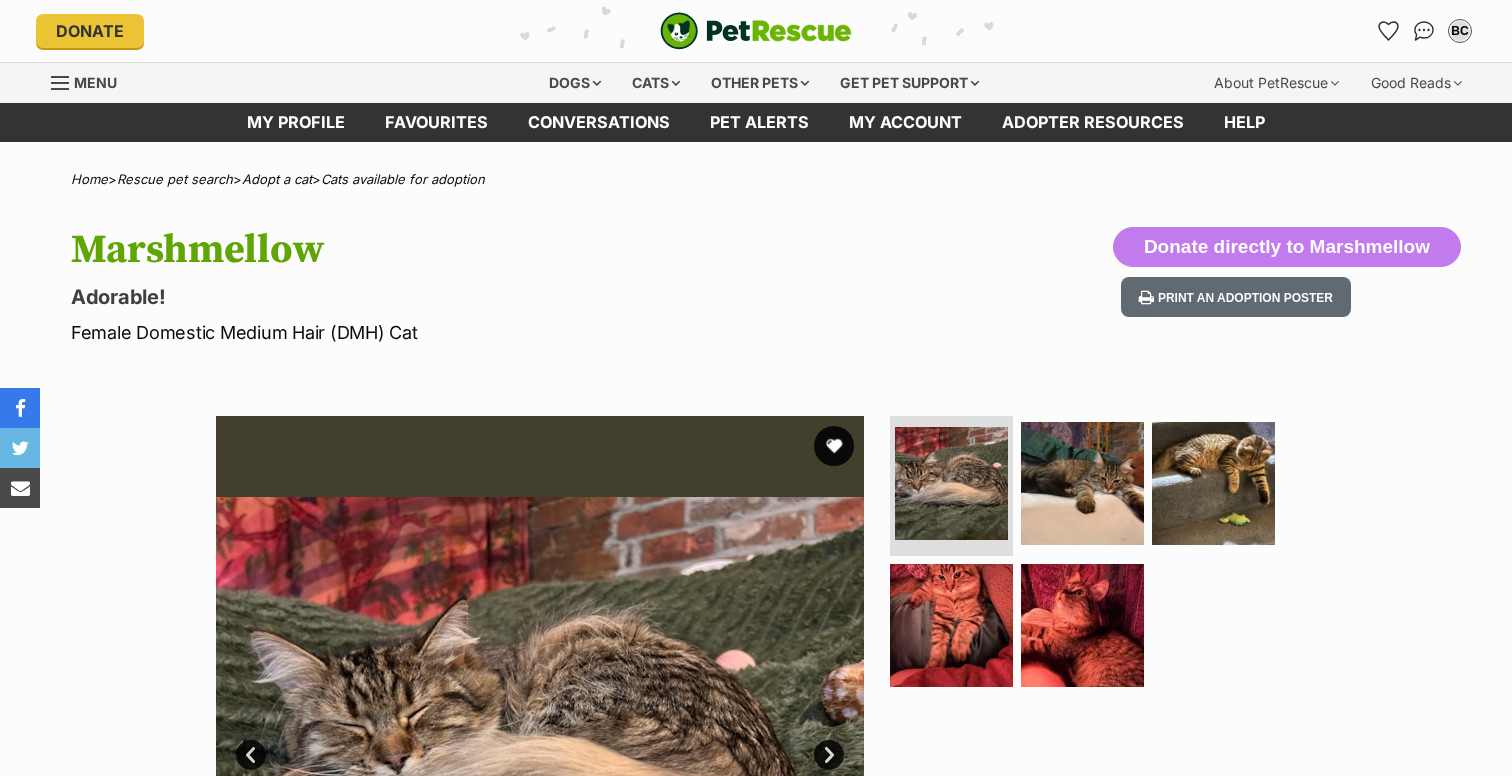 scroll, scrollTop: 0, scrollLeft: 0, axis: both 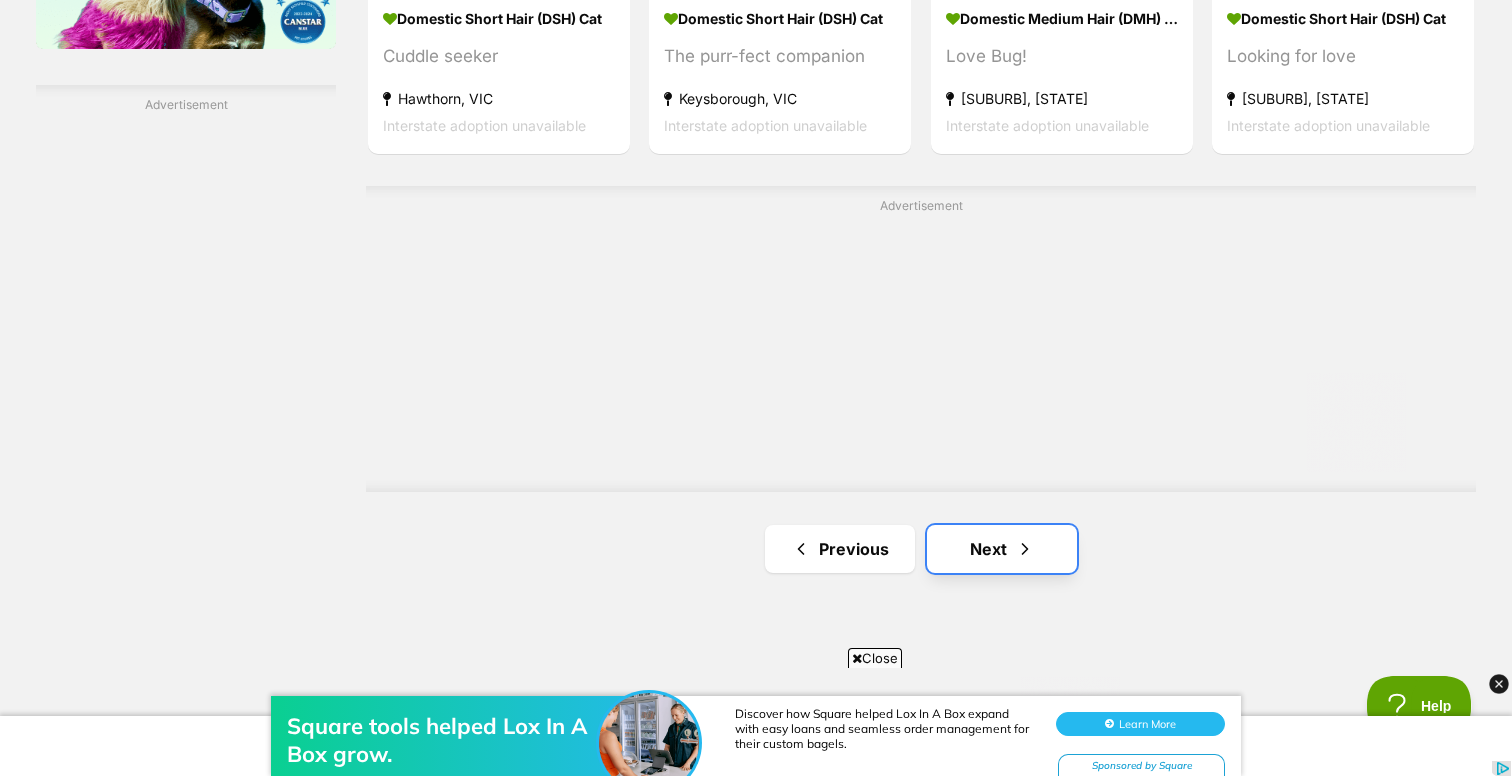 click on "Next" at bounding box center (1002, 549) 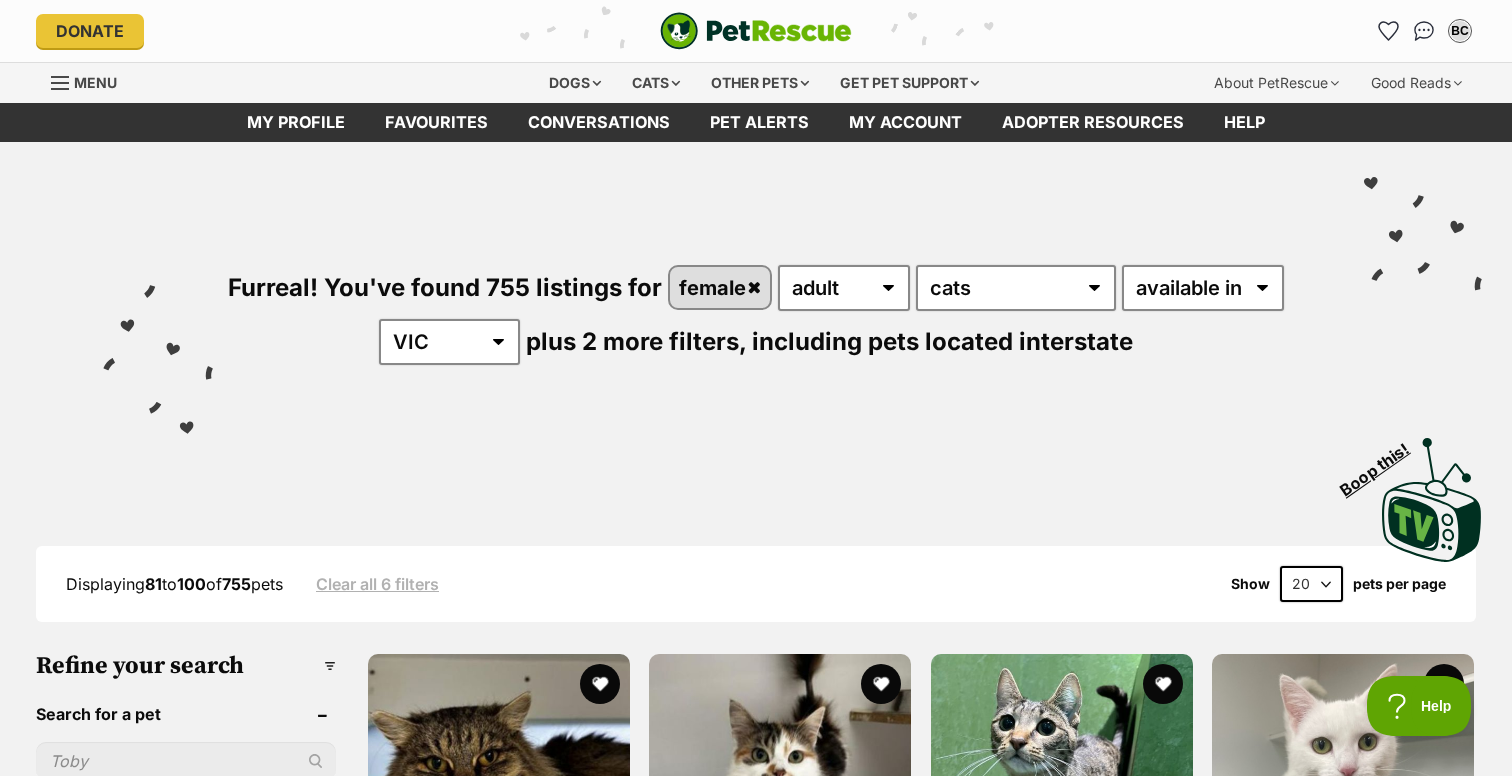 scroll, scrollTop: 0, scrollLeft: 0, axis: both 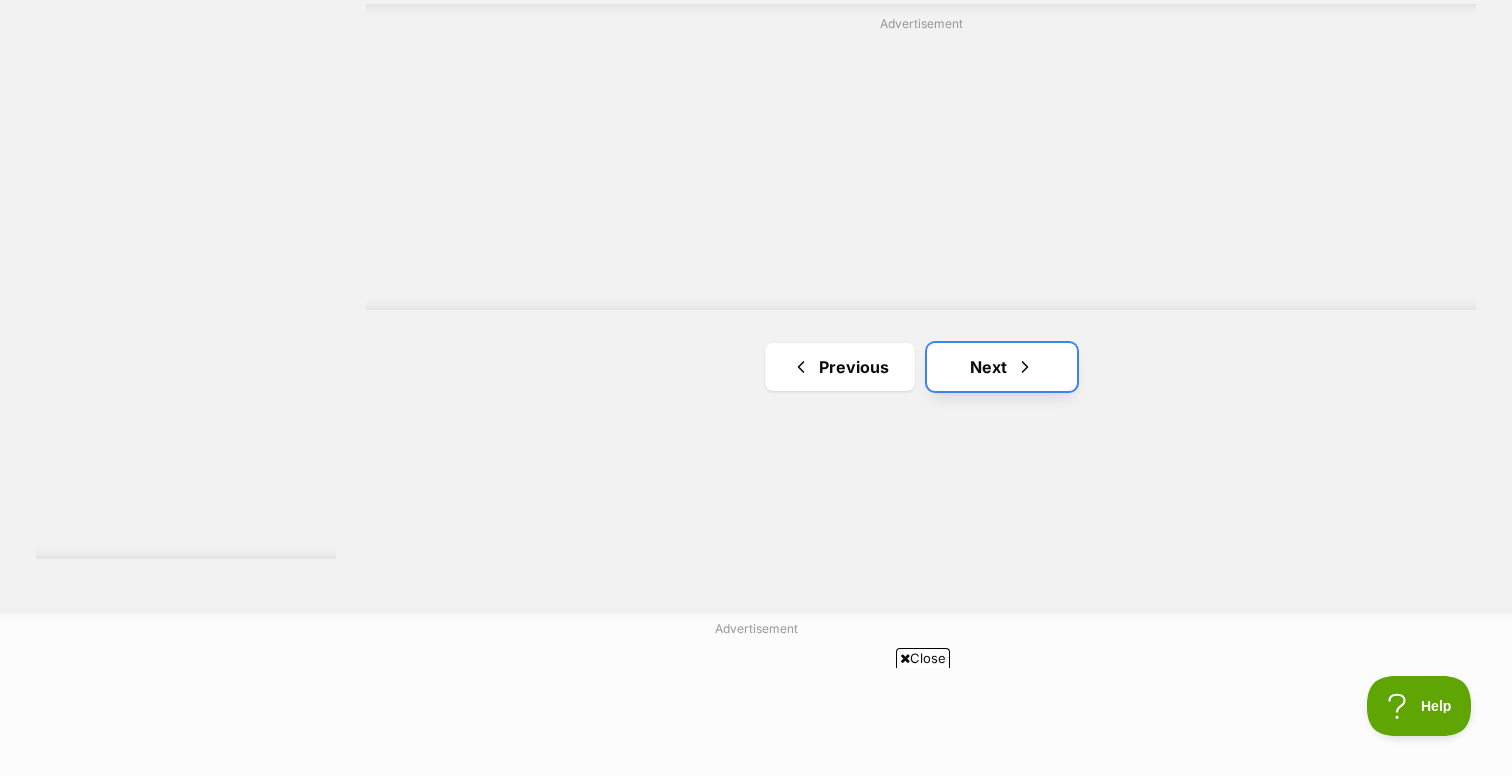 click on "Next" at bounding box center [1002, 367] 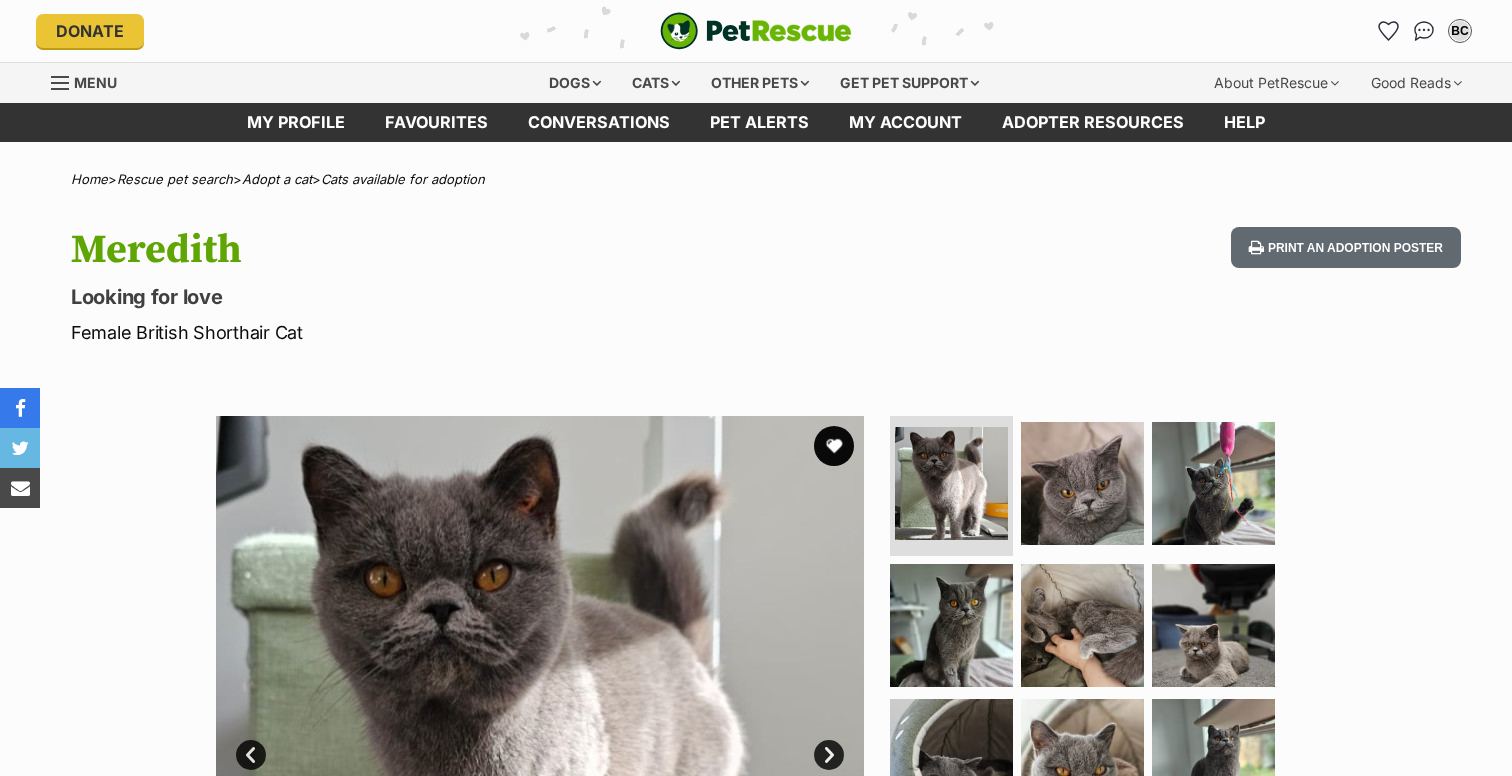 scroll, scrollTop: 0, scrollLeft: 0, axis: both 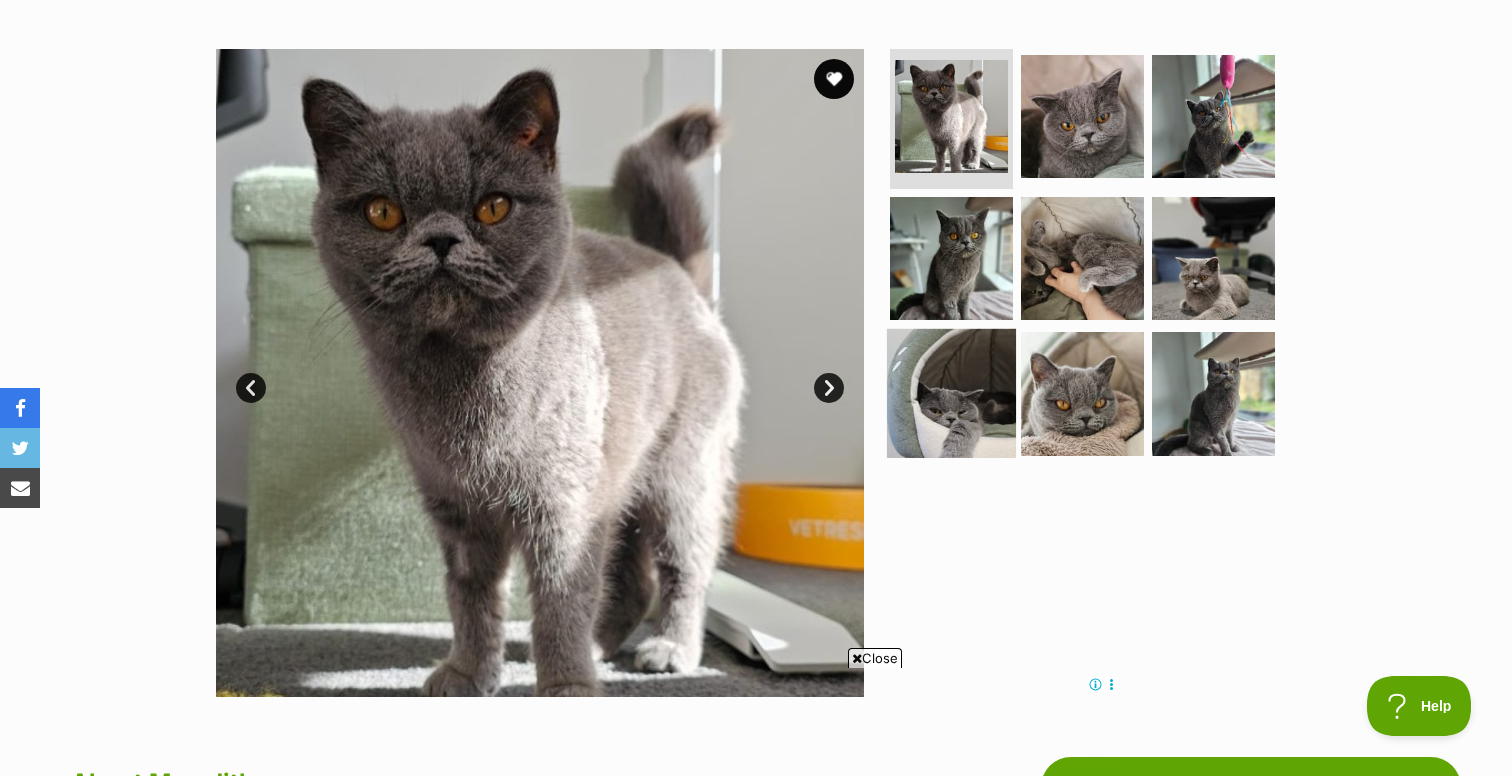 click at bounding box center (951, 393) 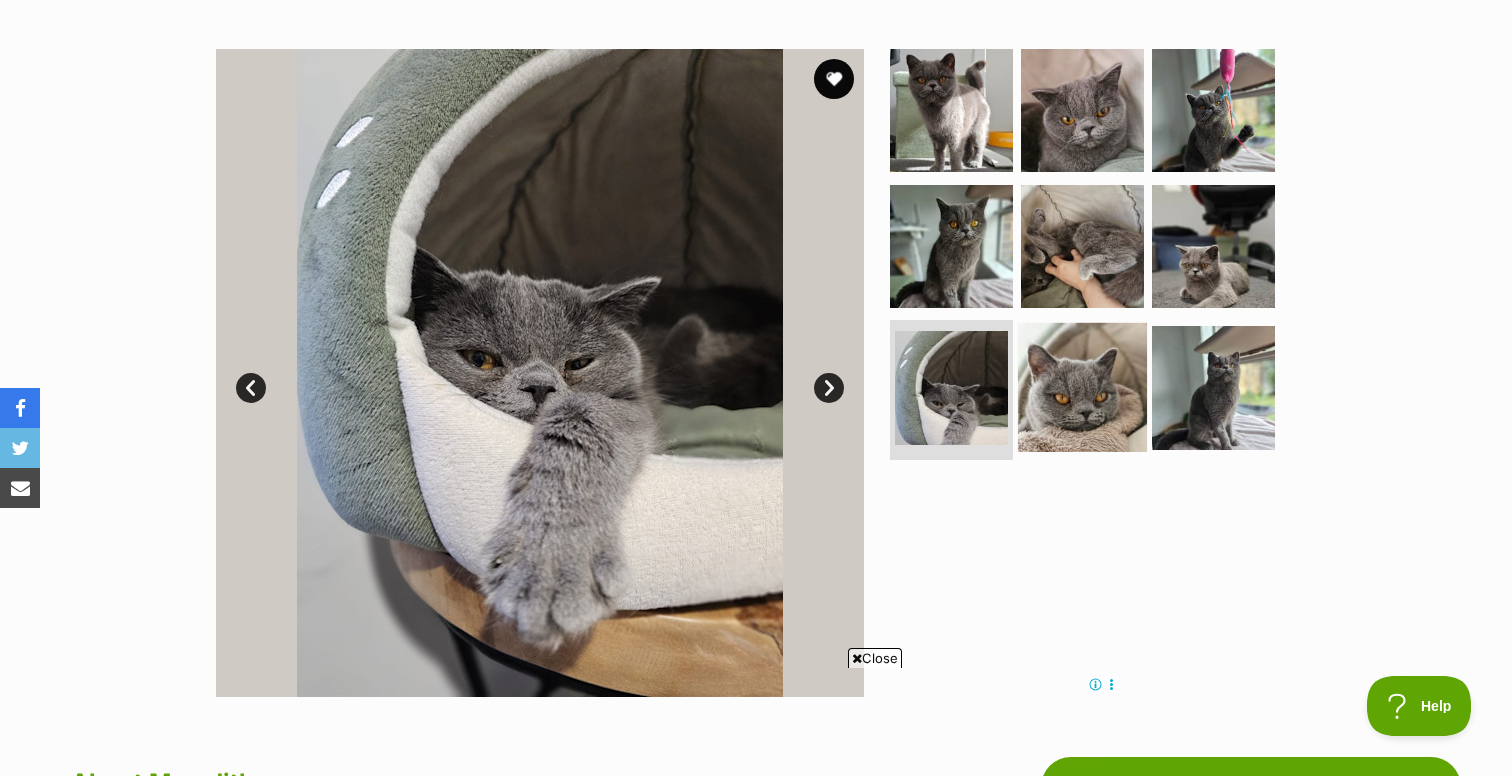 scroll, scrollTop: 0, scrollLeft: 0, axis: both 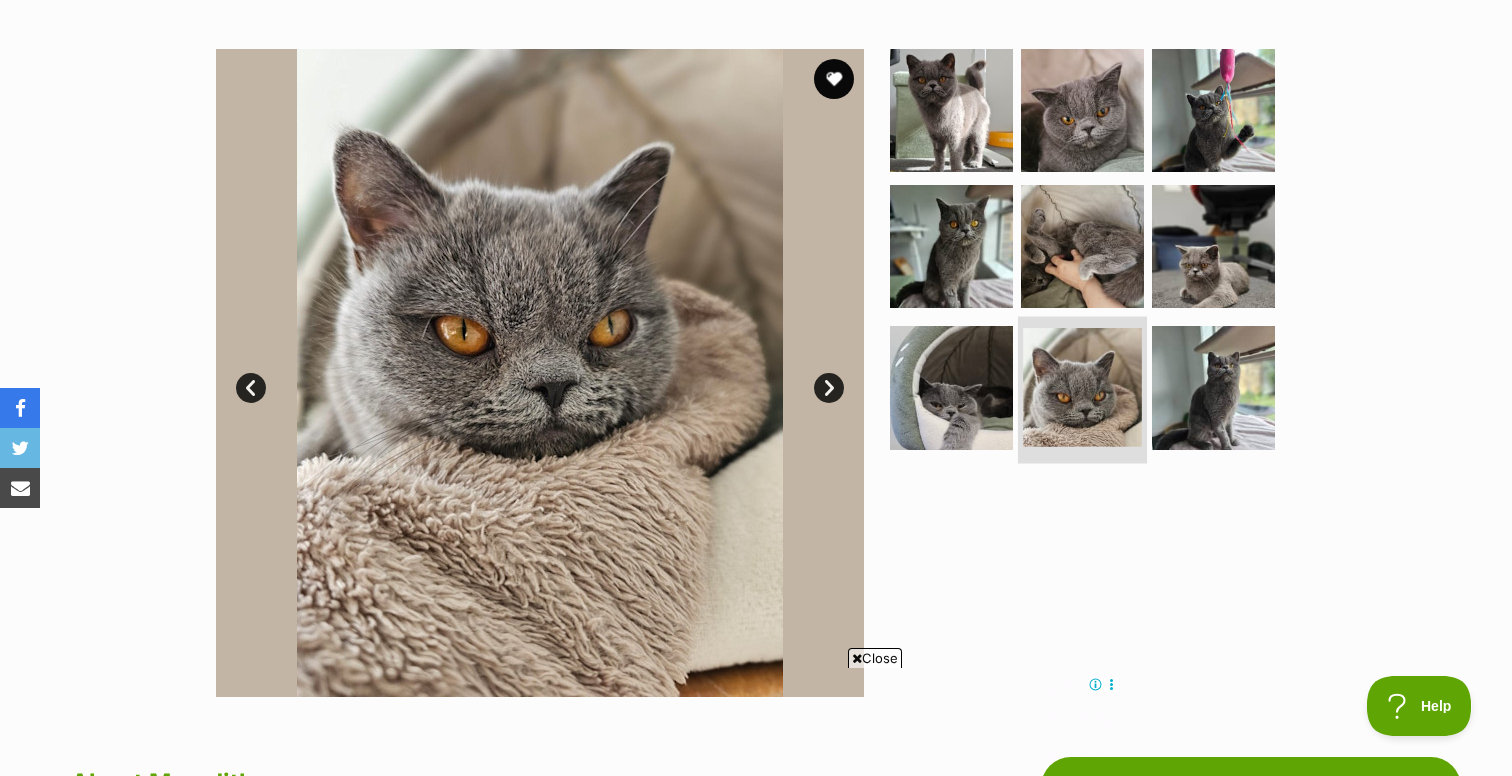click at bounding box center (1082, 390) 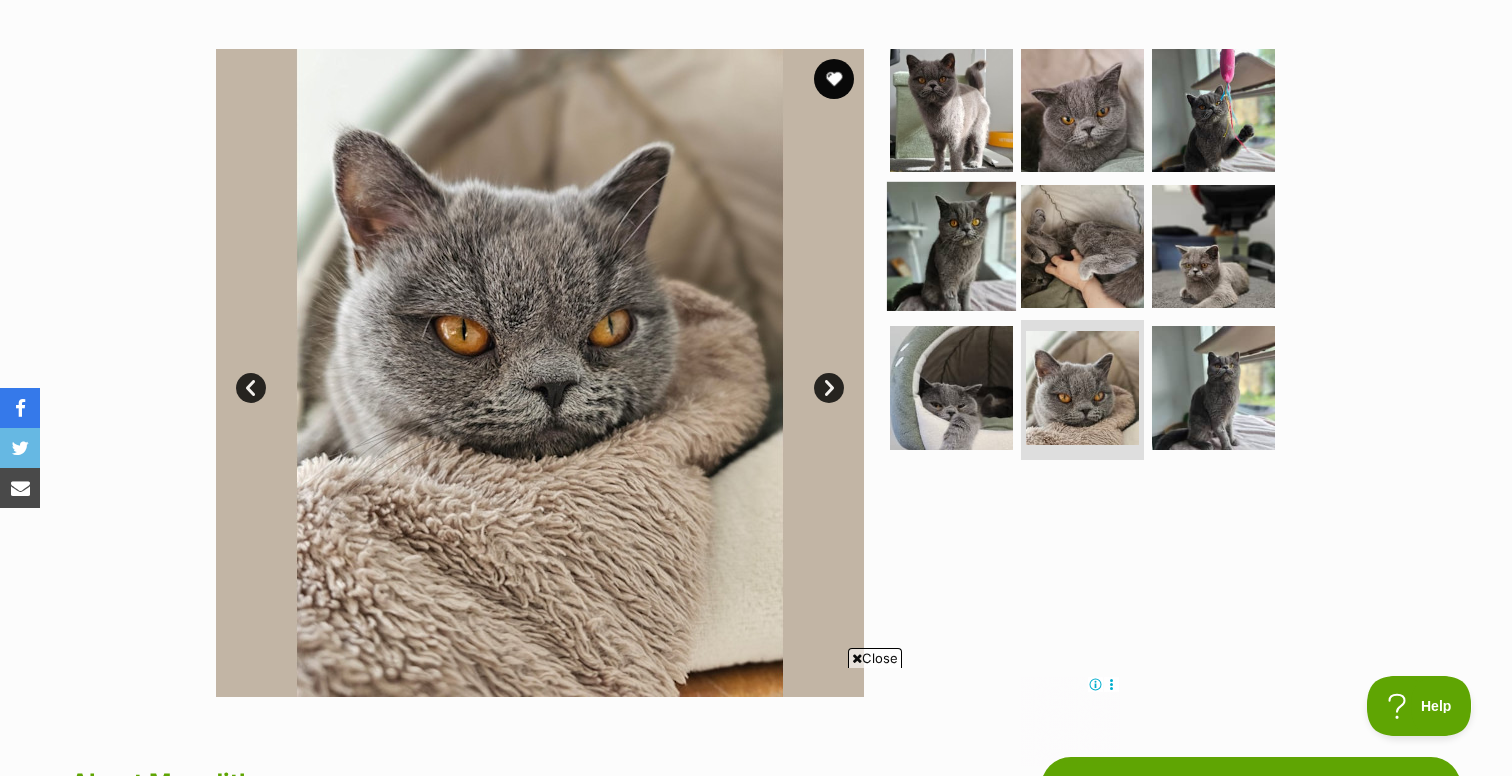 click at bounding box center [951, 245] 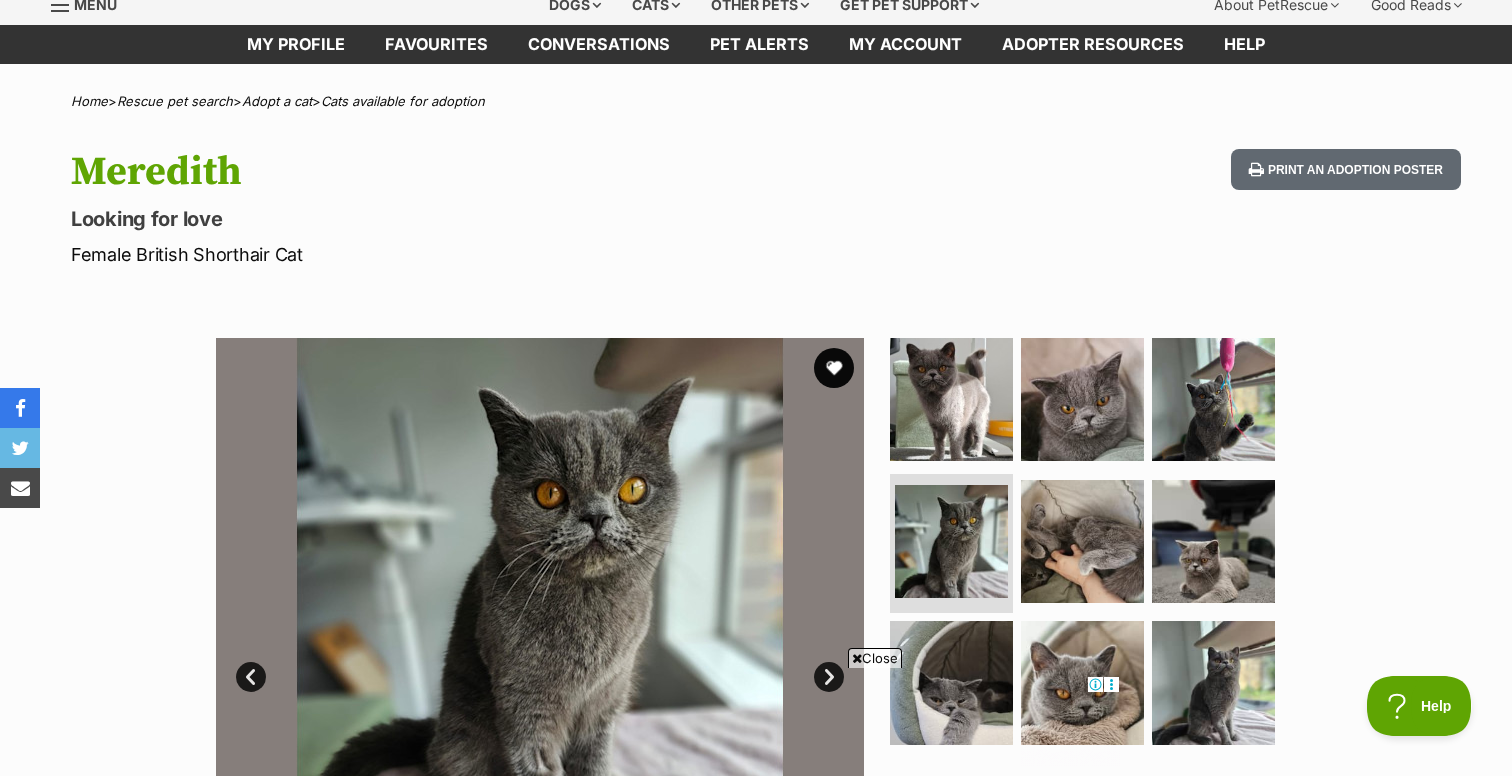 scroll, scrollTop: 0, scrollLeft: 0, axis: both 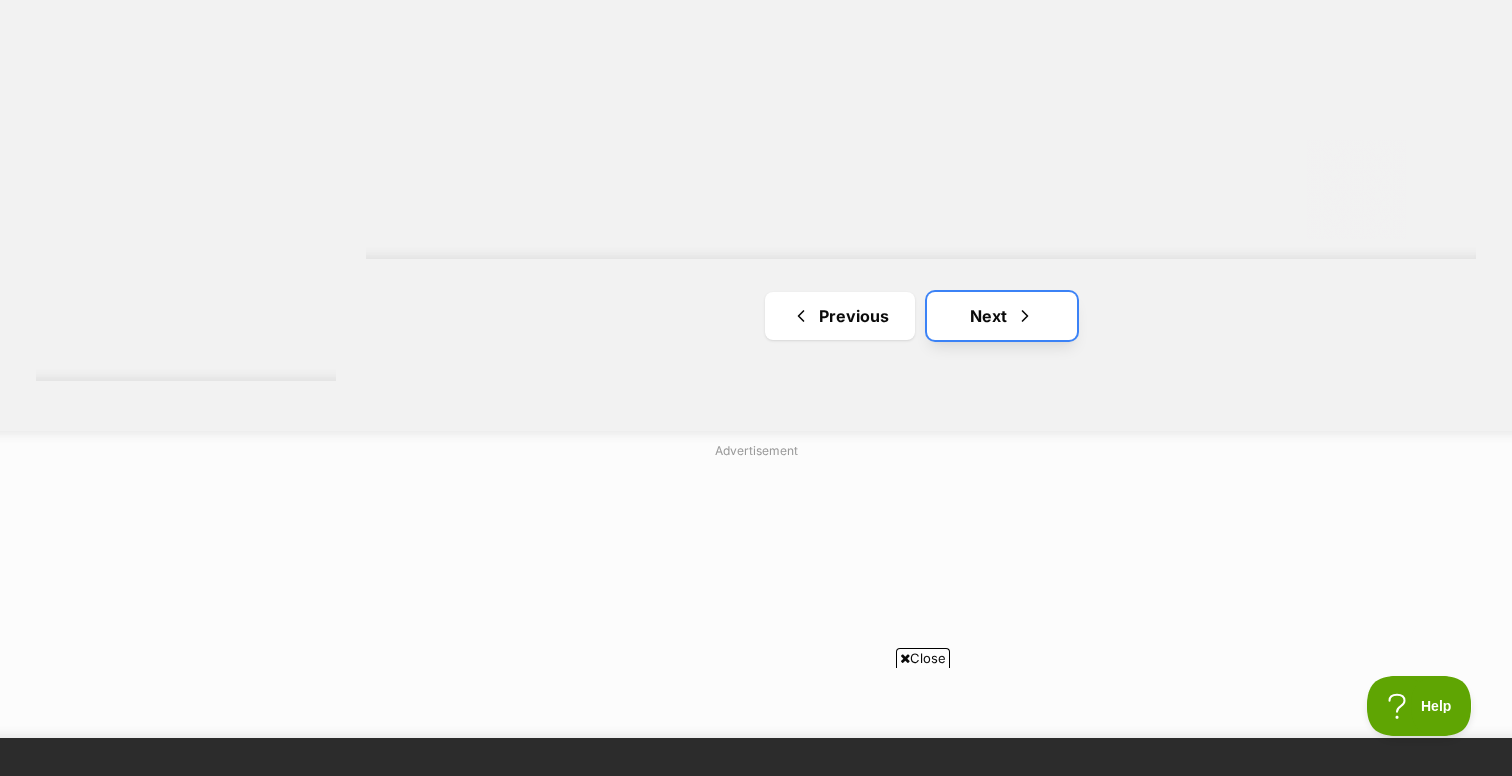 click on "Next" at bounding box center [1002, 316] 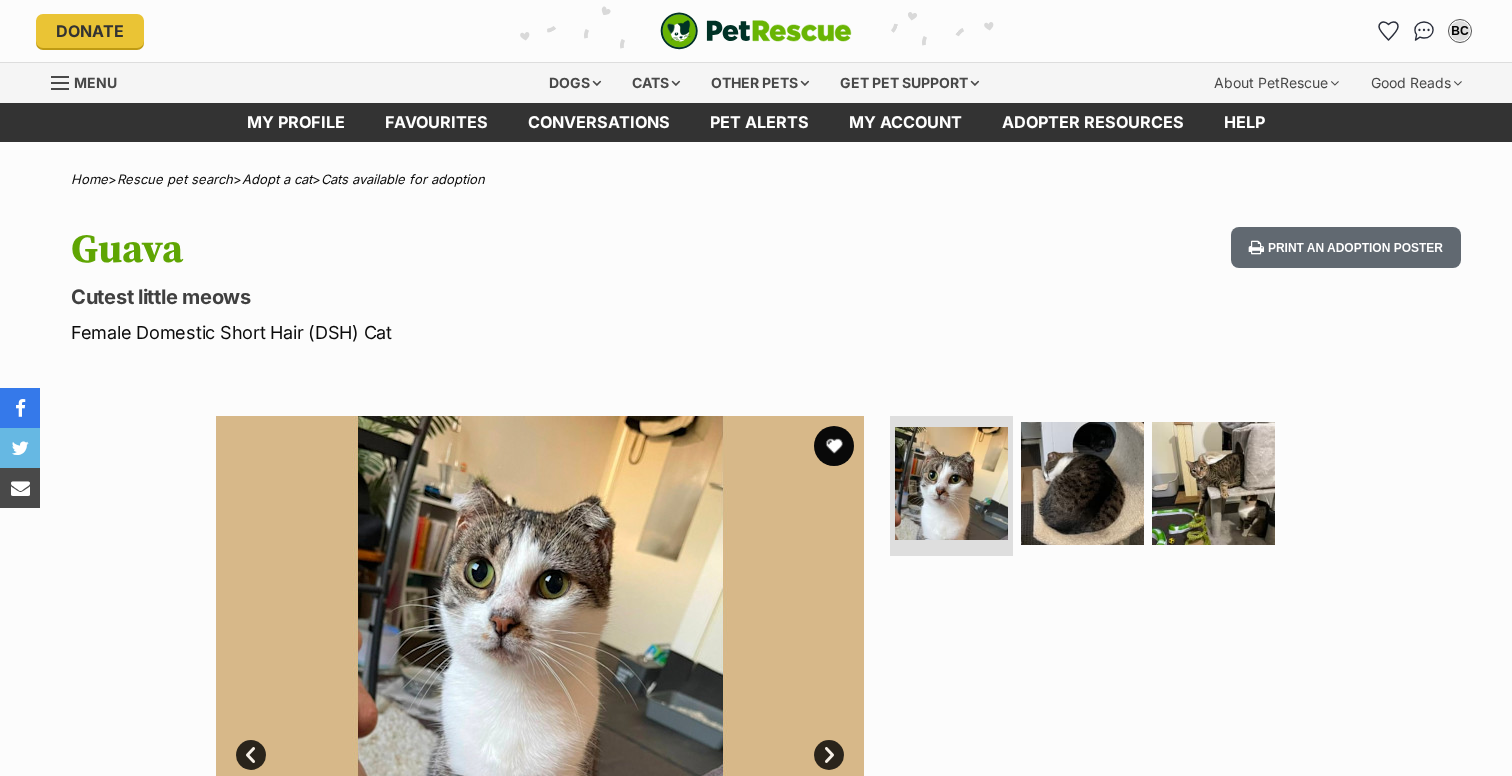 scroll, scrollTop: 0, scrollLeft: 0, axis: both 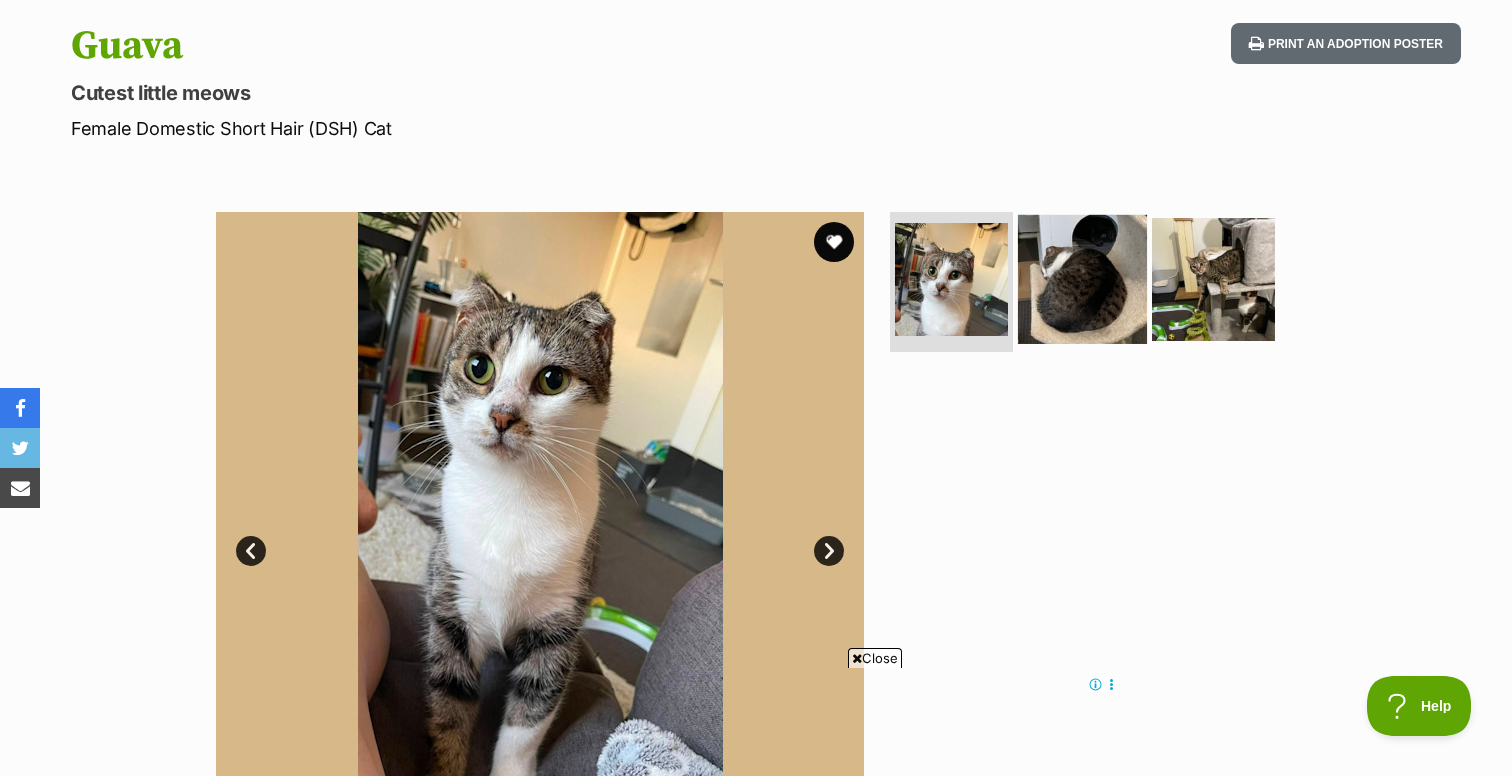 click at bounding box center (1082, 279) 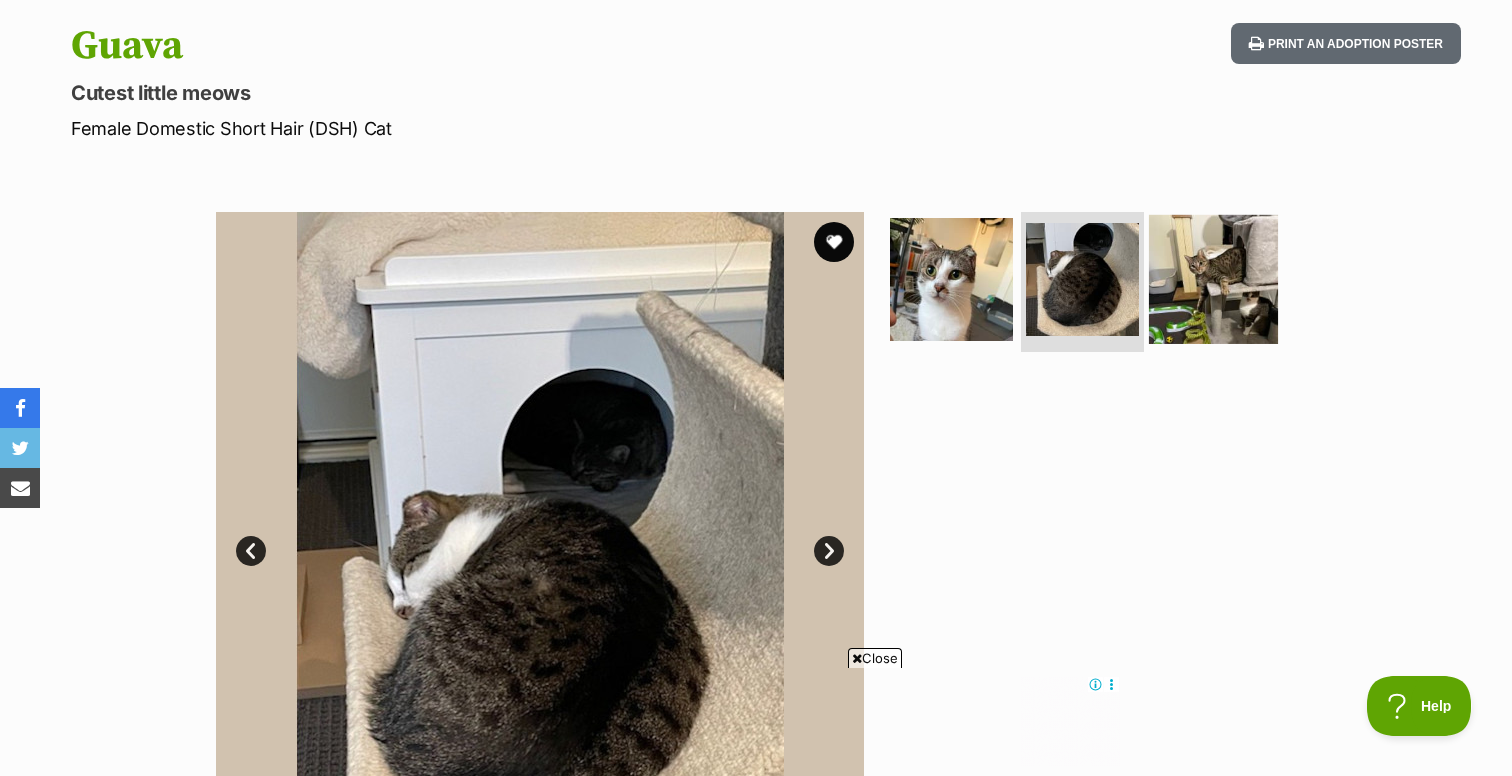 click at bounding box center [1213, 279] 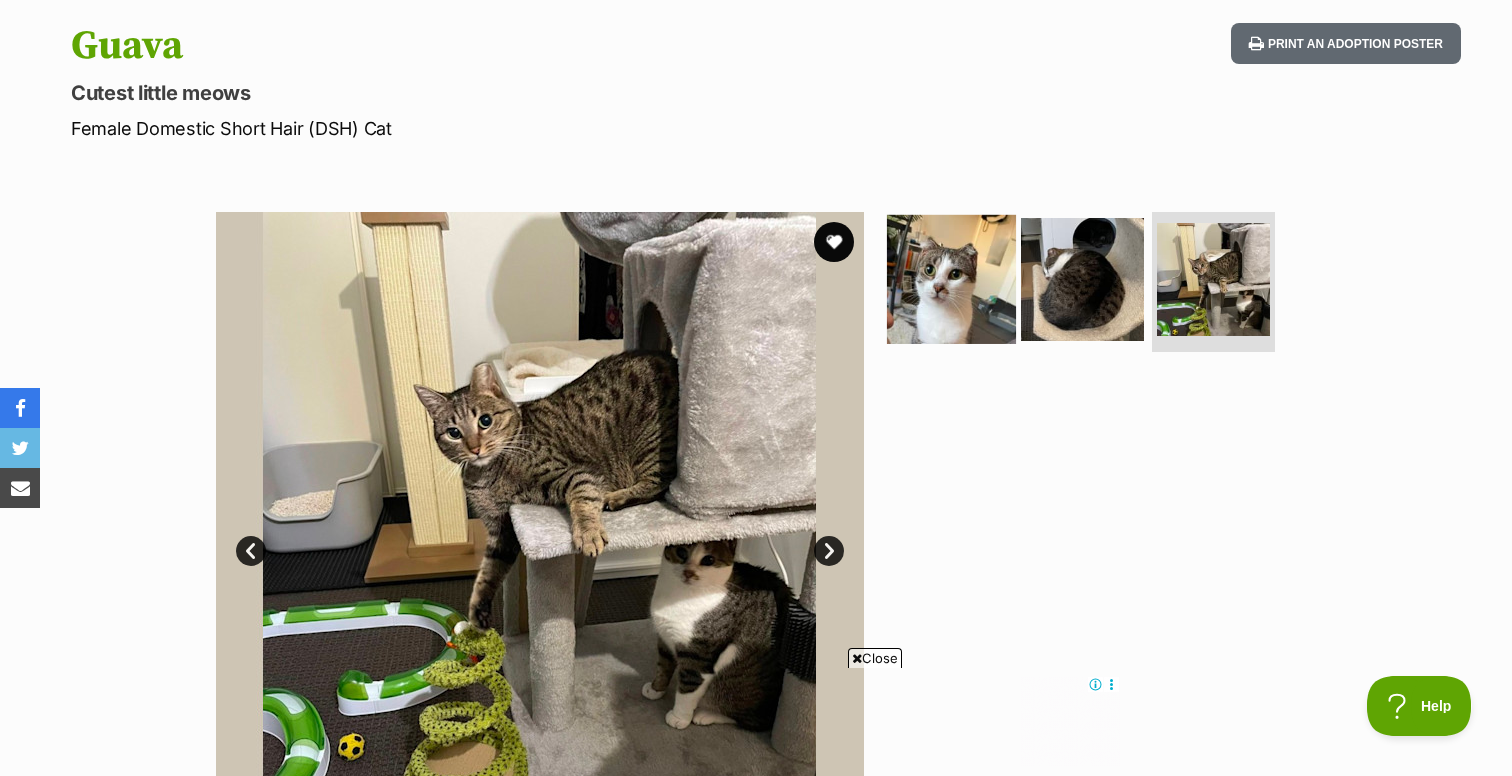 click at bounding box center (951, 279) 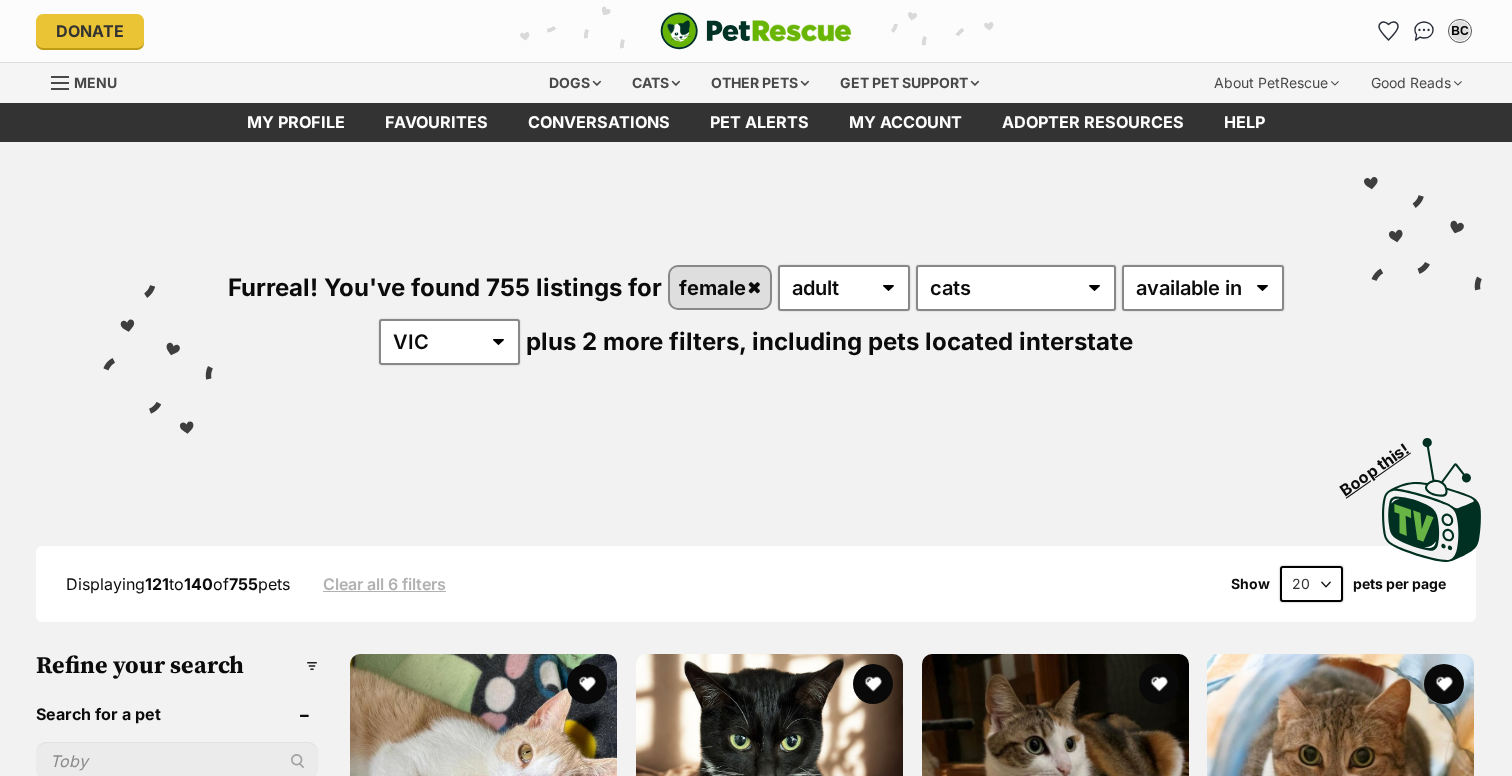 scroll, scrollTop: 407, scrollLeft: 0, axis: vertical 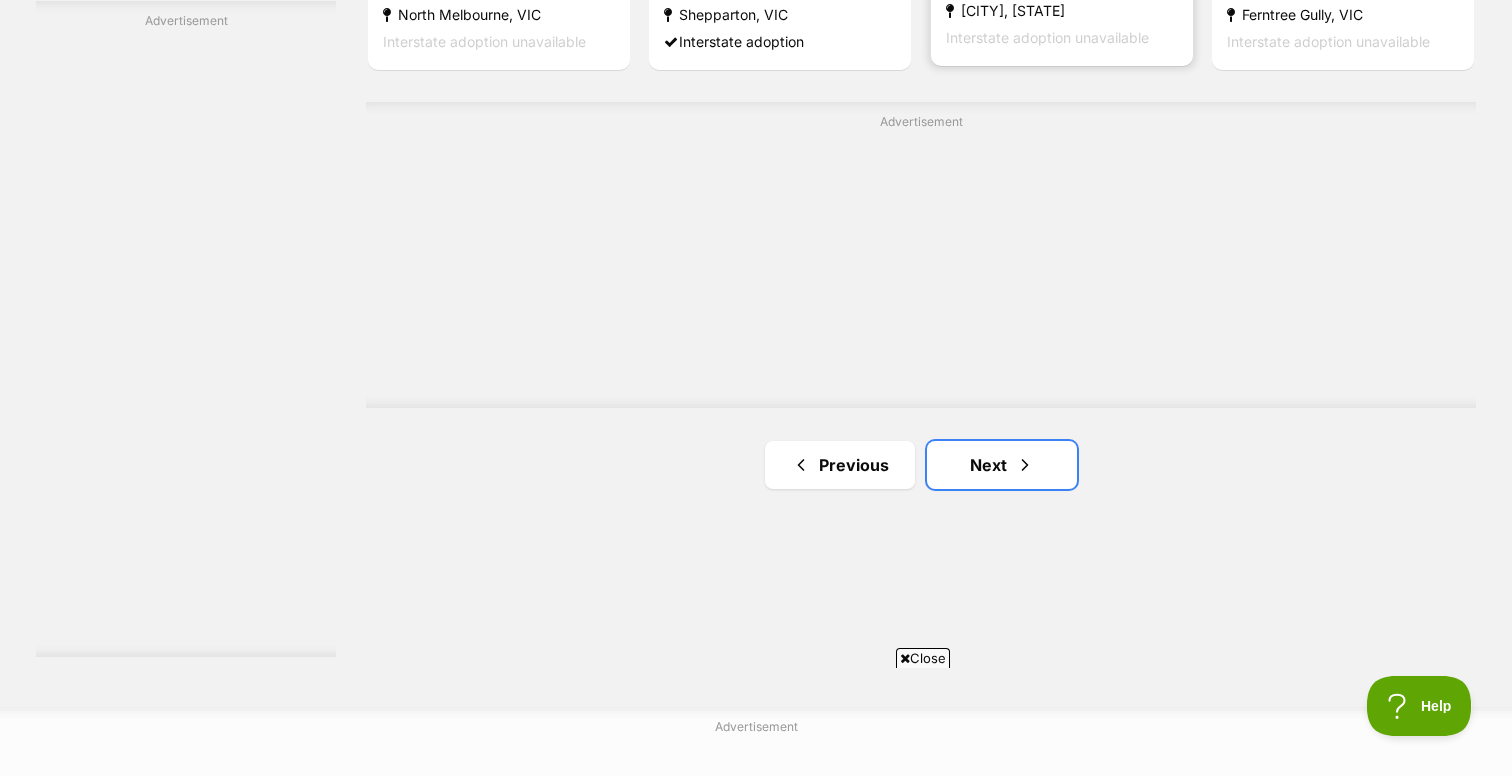 click on "Next" at bounding box center [1002, 465] 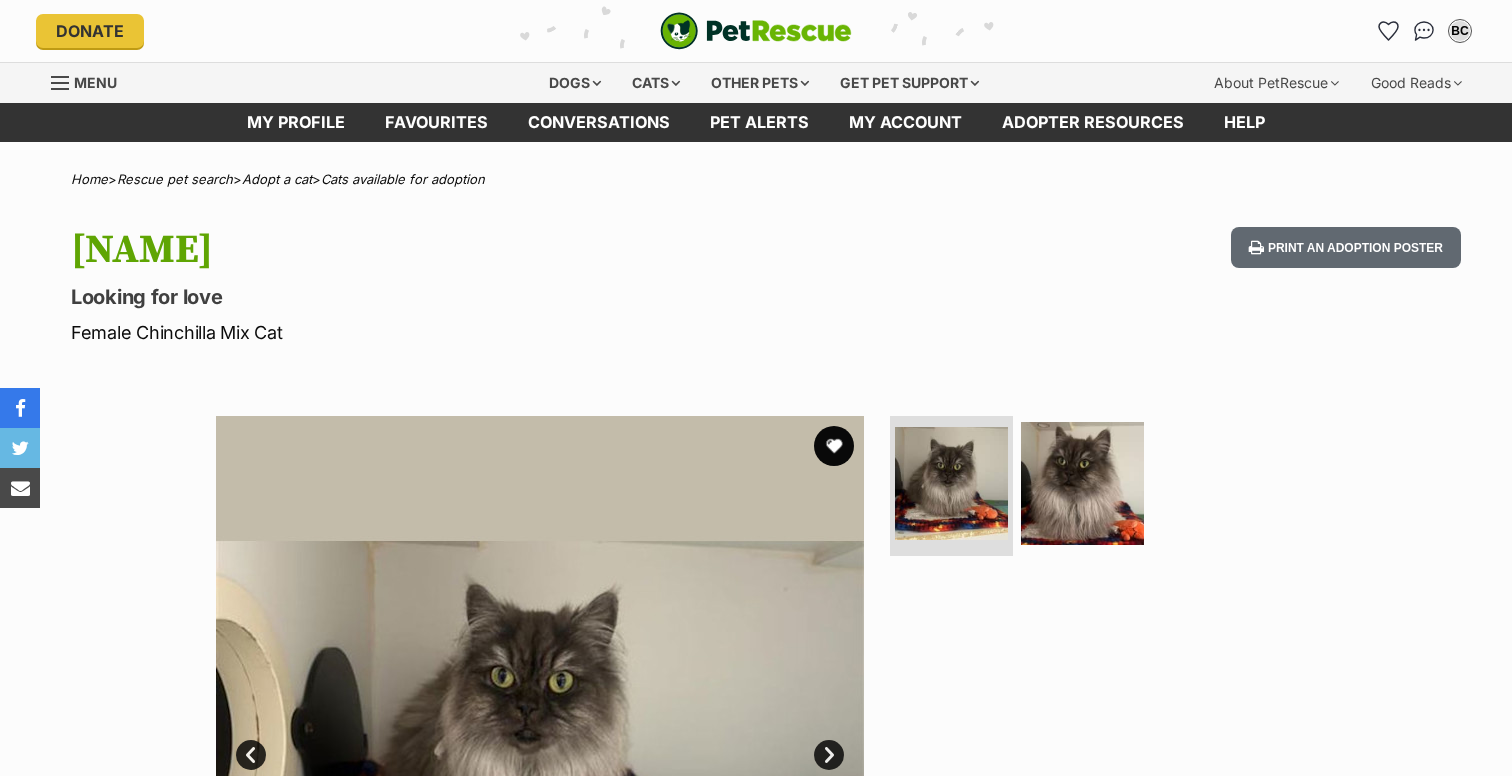 scroll, scrollTop: 0, scrollLeft: 0, axis: both 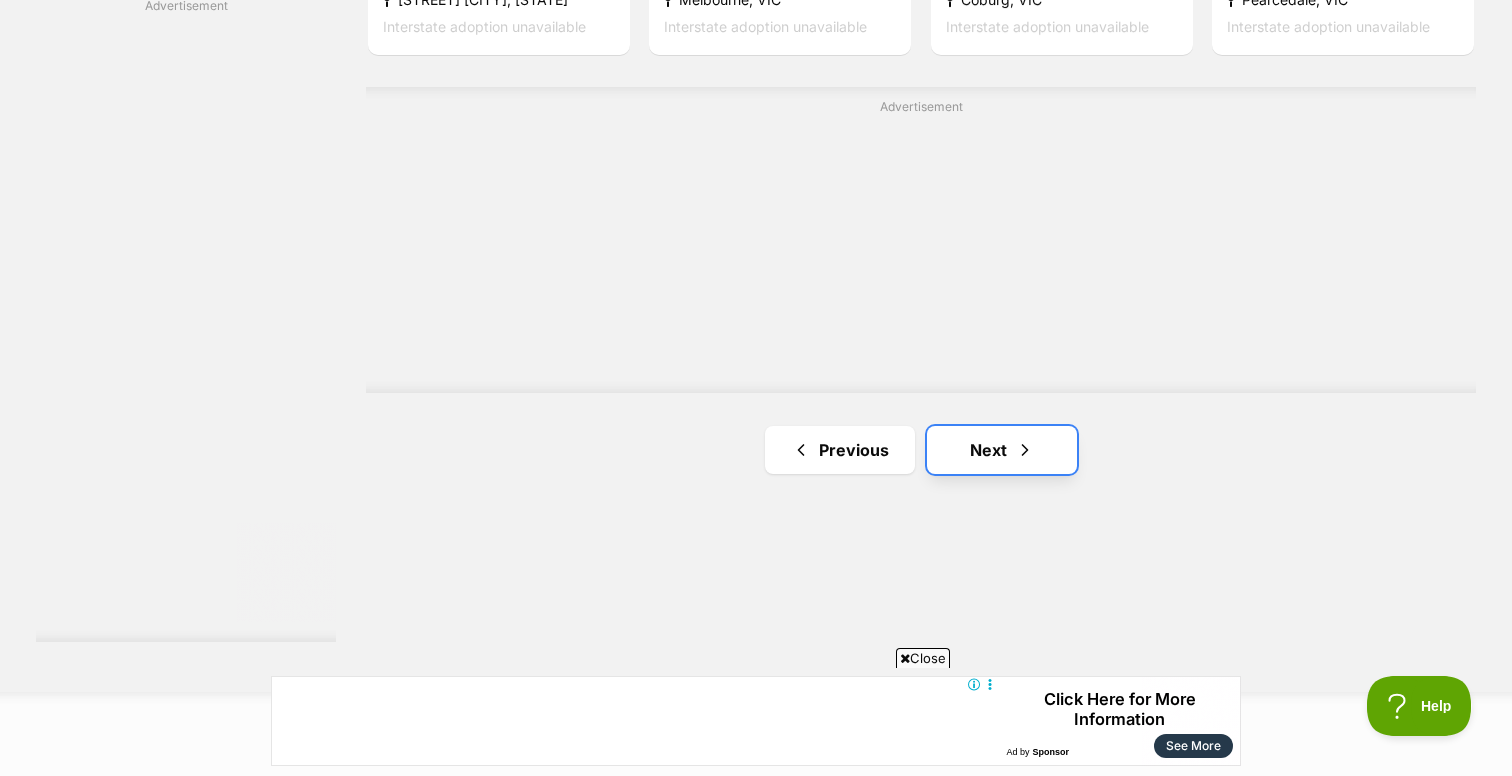 click on "Next" at bounding box center [1002, 450] 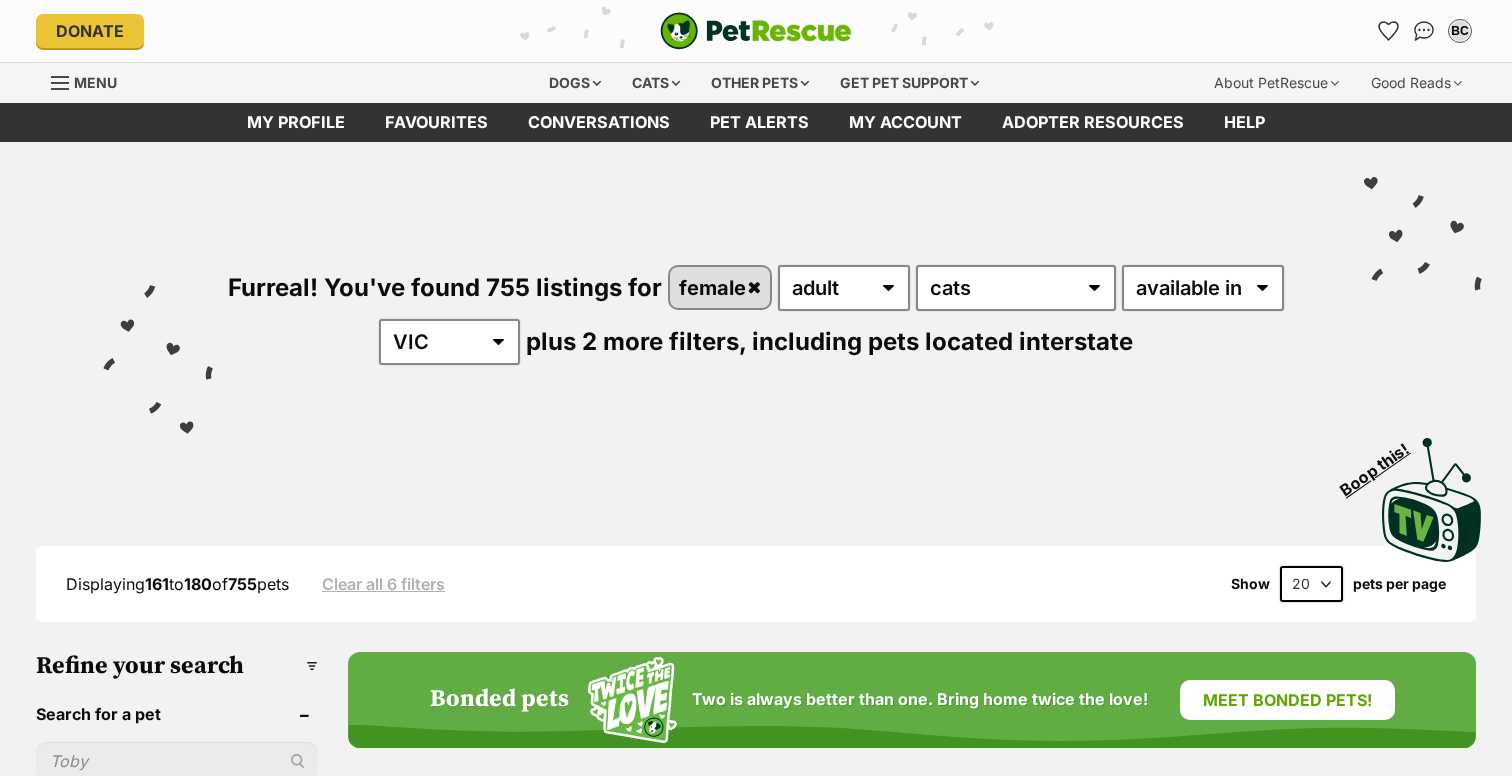 scroll, scrollTop: 0, scrollLeft: 0, axis: both 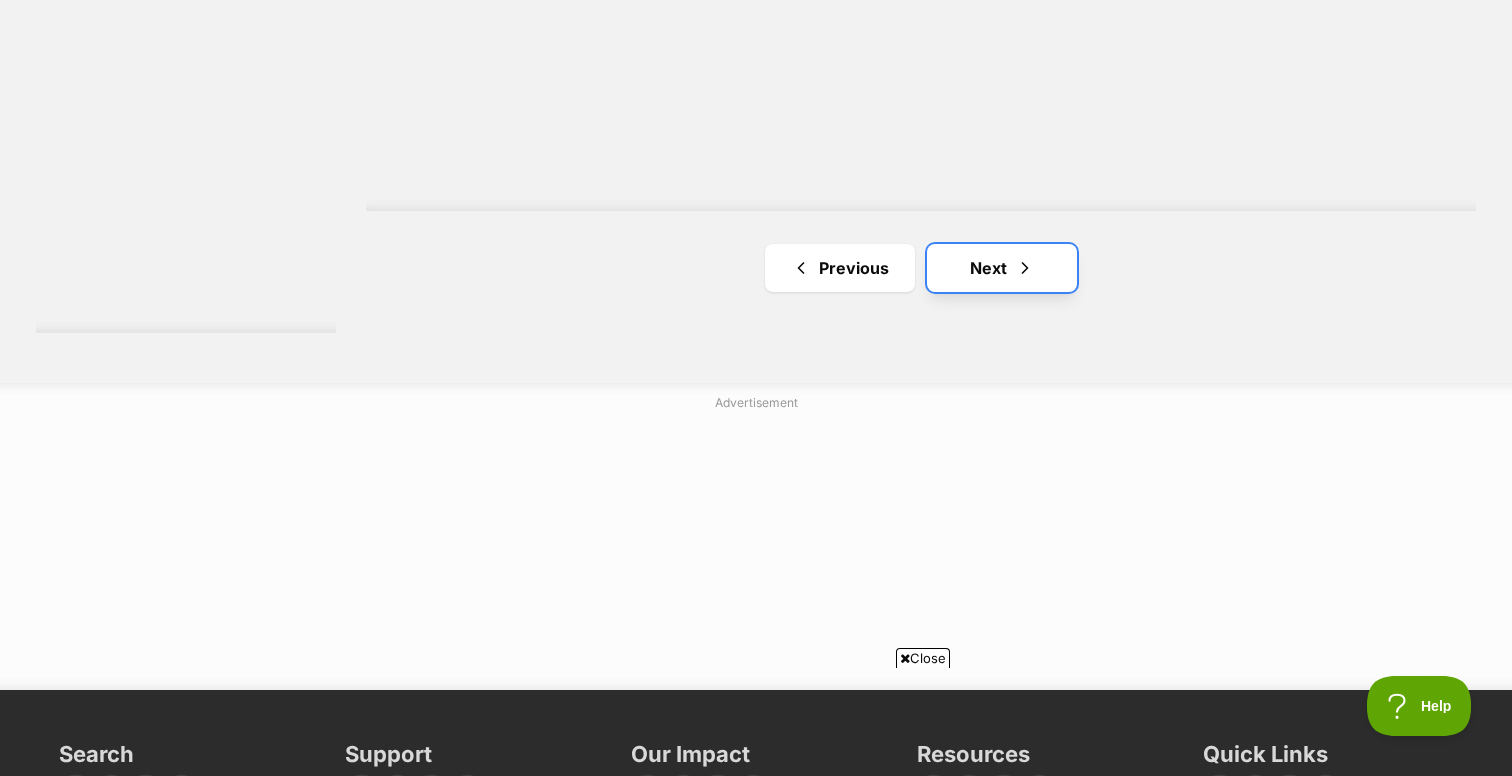 click on "Next" at bounding box center (1002, 268) 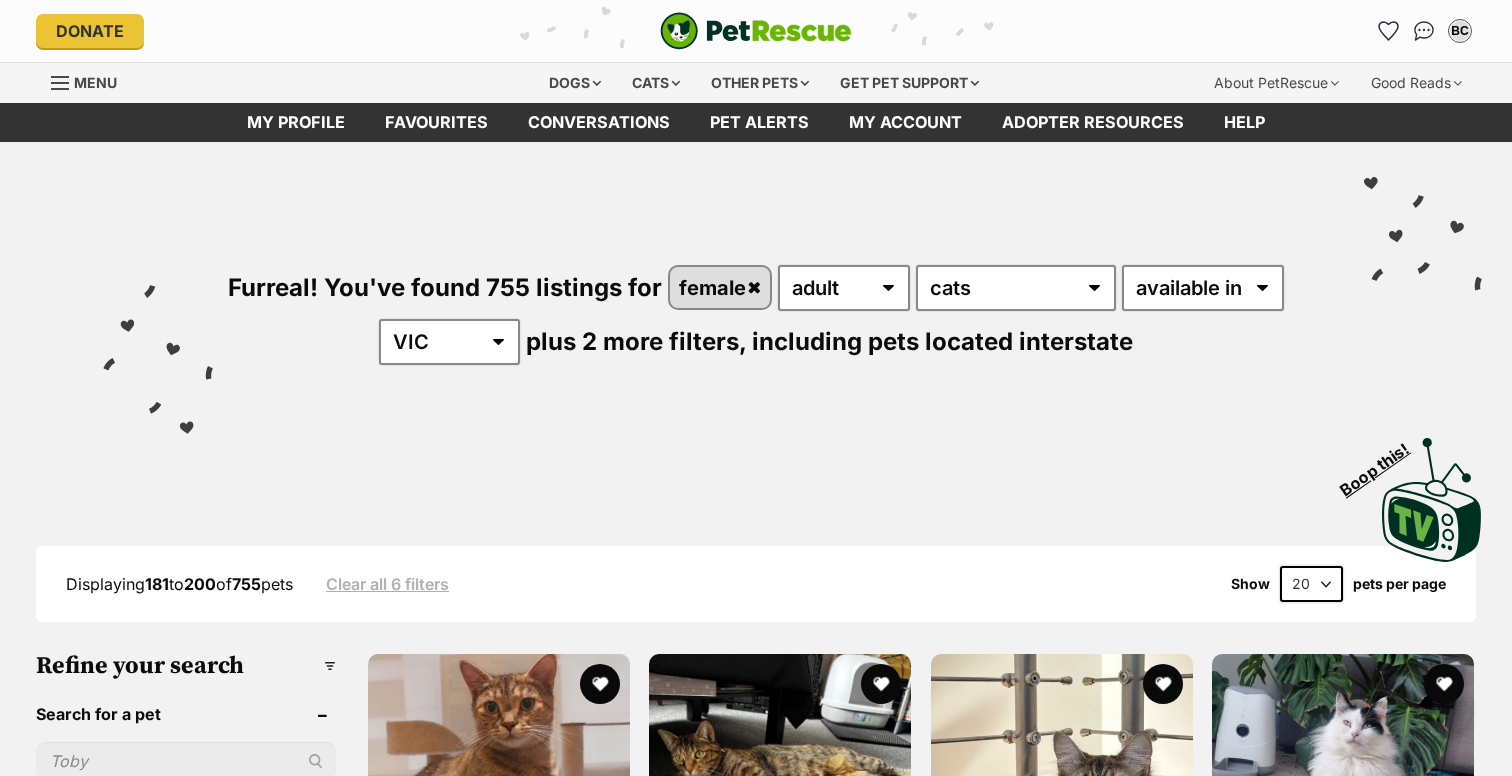 scroll, scrollTop: 0, scrollLeft: 0, axis: both 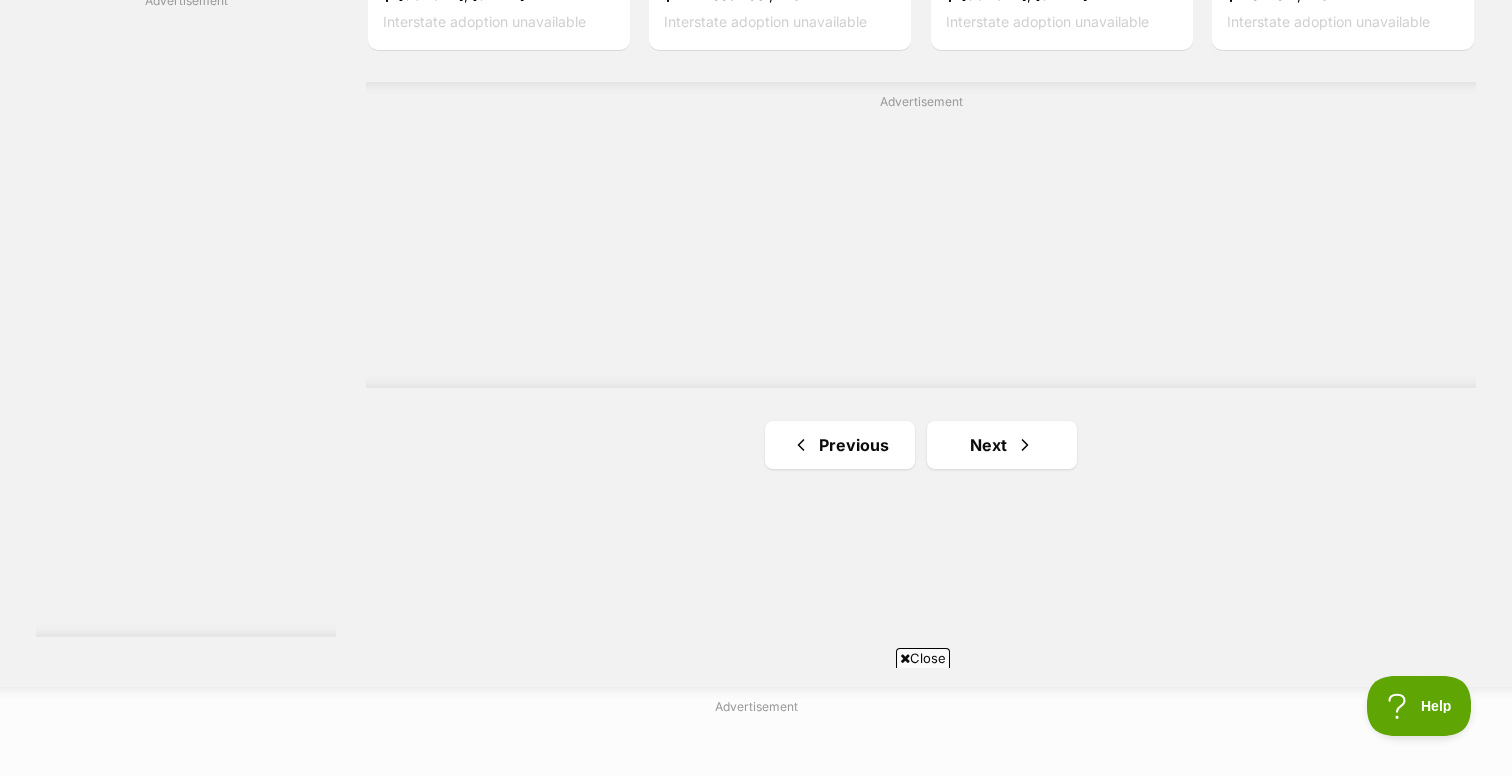 click on "lupe kathy
Domestic Short Hair (DSH) Cat
Looking for love
Melbourne, VIC
Interstate adoption unavailable
Matilda
Domestic Short Hair Cat
Playful Kitty
Flemington, VIC
Interstate adoption unavailable
Sun
Domestic Long Hair (DLH) Cat
Looking for love
Reservoir, VIC
Interstate adoption unavailable
Sylvie
Domestic Long Hair Cat
Looking for love
Mount Evelyn, VIC
Interstate adoption unavailable
Arya - curuba
Domestic Short Hair (DSH) Cat
Looking for love
St Kilda Road Central, VIC
Interstate adoption unavailable
Konga
Domestic Short Hair (DSH) Cat
Looking for love
North Melbourne, VIC
Interstate adoption unavailable
Advertisement" at bounding box center (921, -1137) 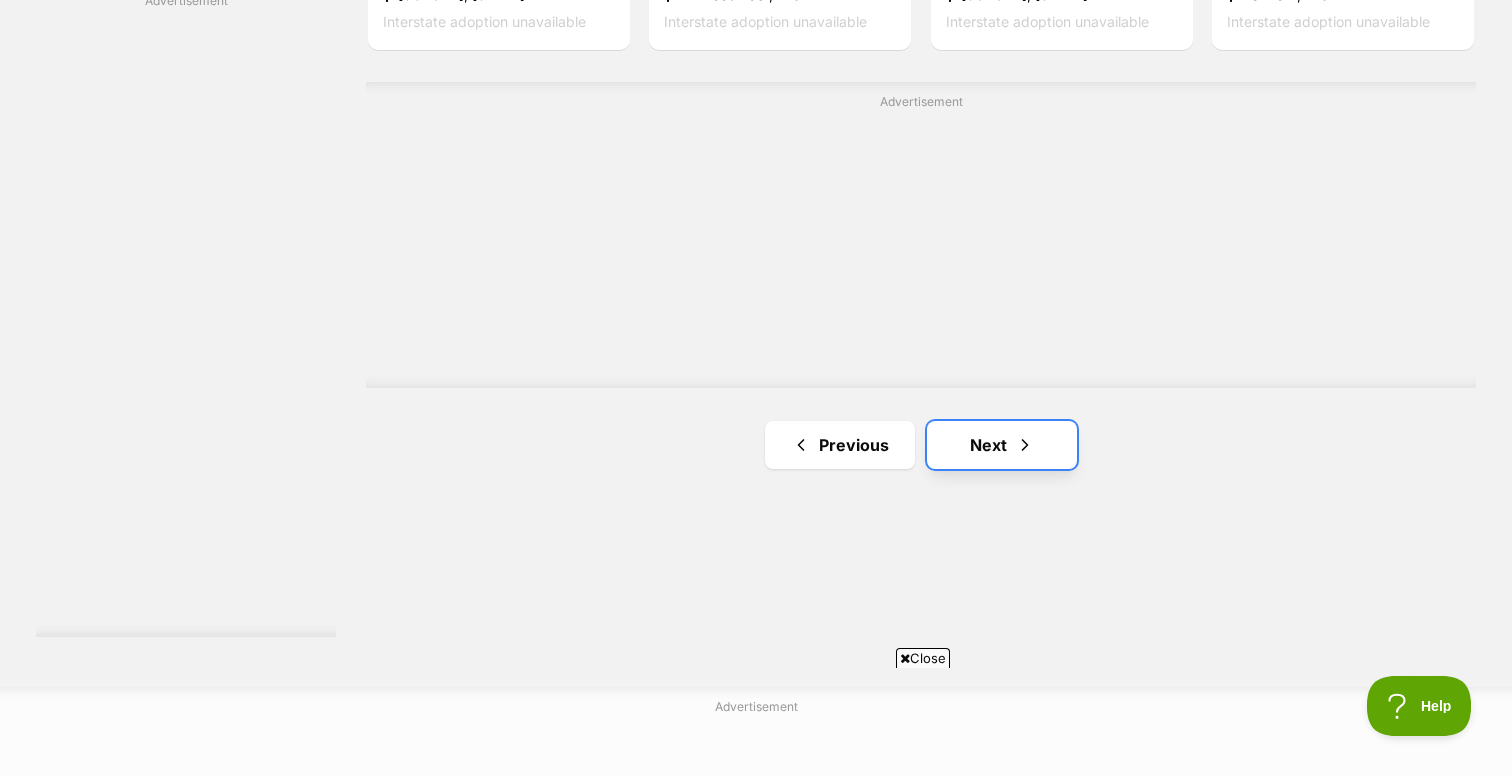 click on "Next" at bounding box center (1002, 445) 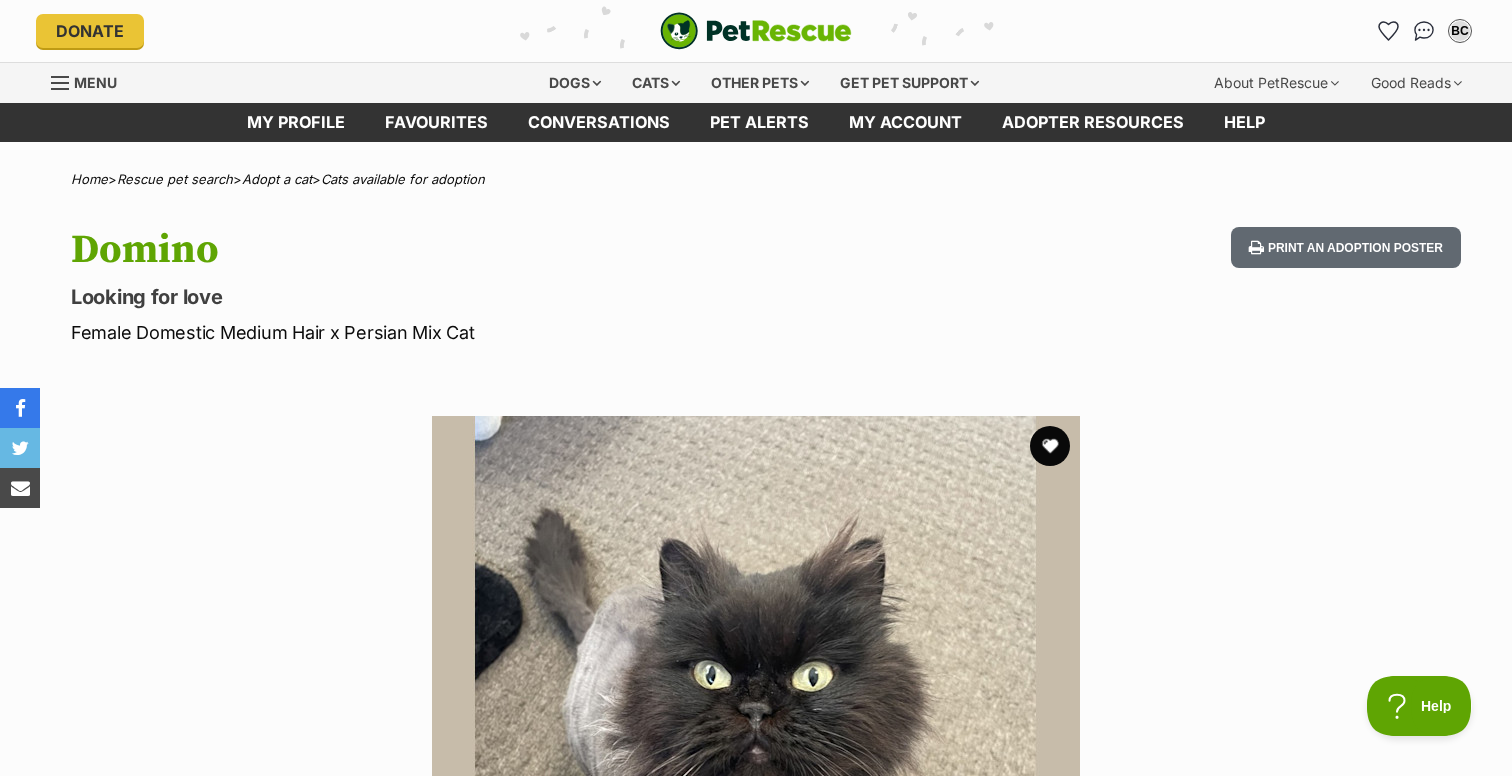 scroll, scrollTop: 0, scrollLeft: 0, axis: both 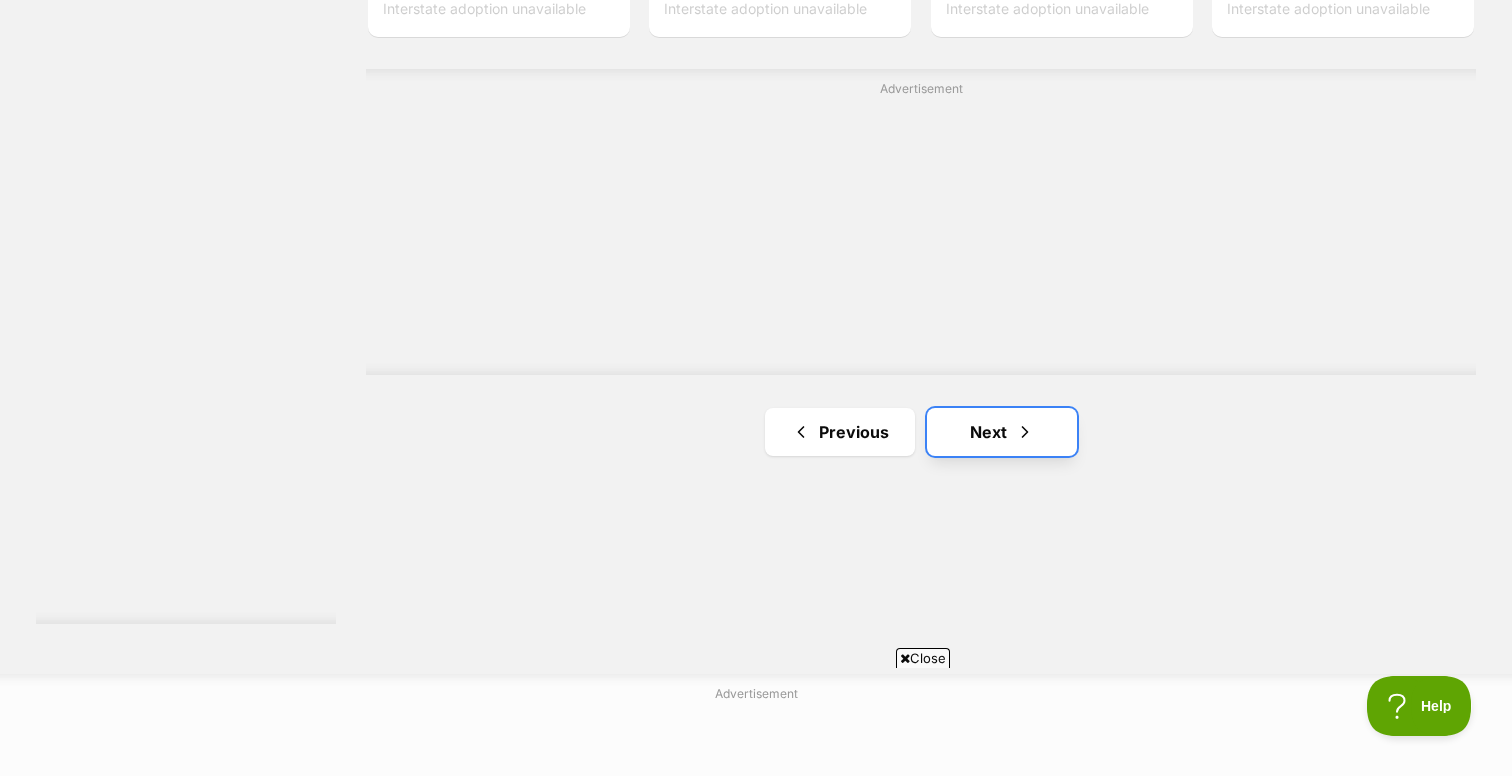 click at bounding box center (1025, 432) 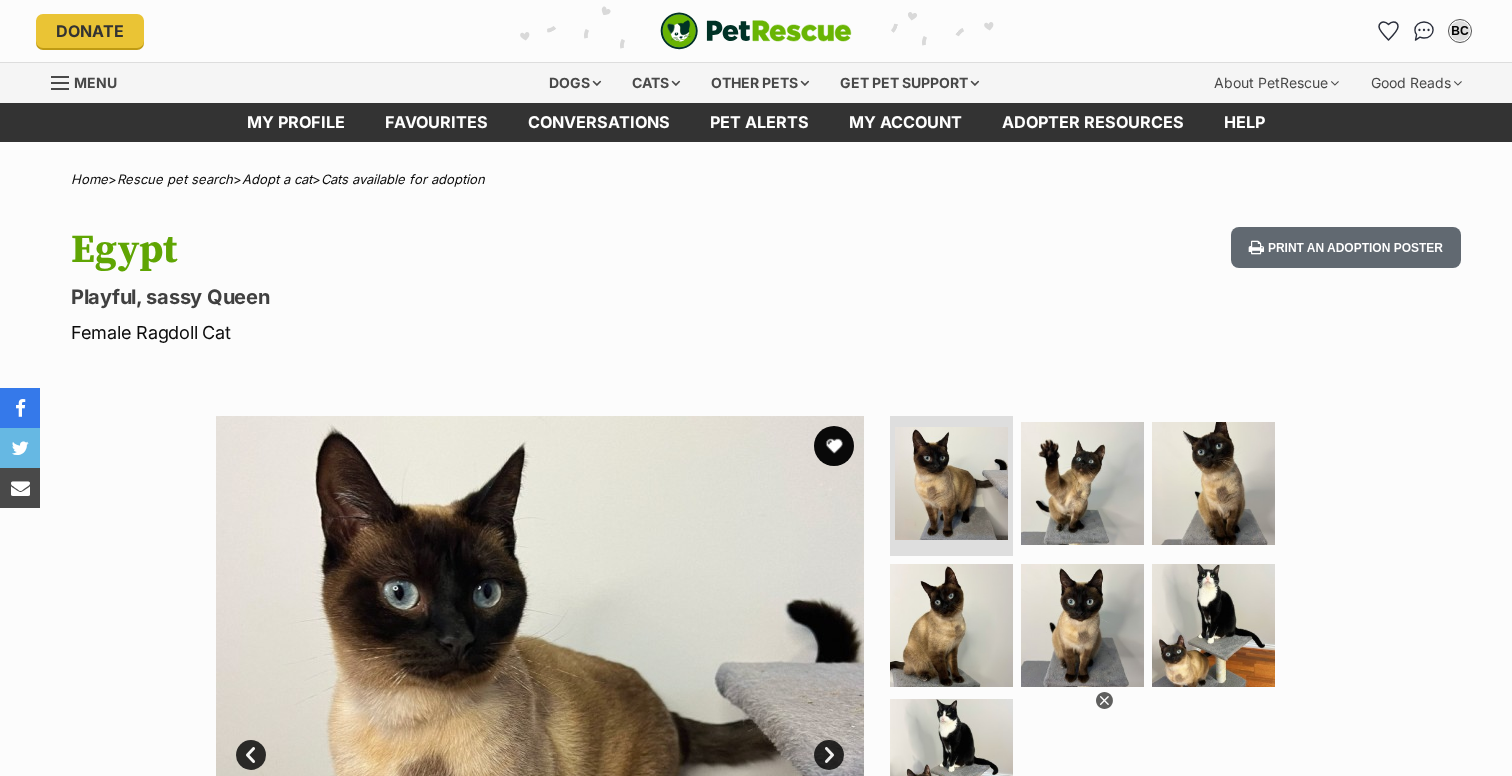 scroll, scrollTop: 0, scrollLeft: 0, axis: both 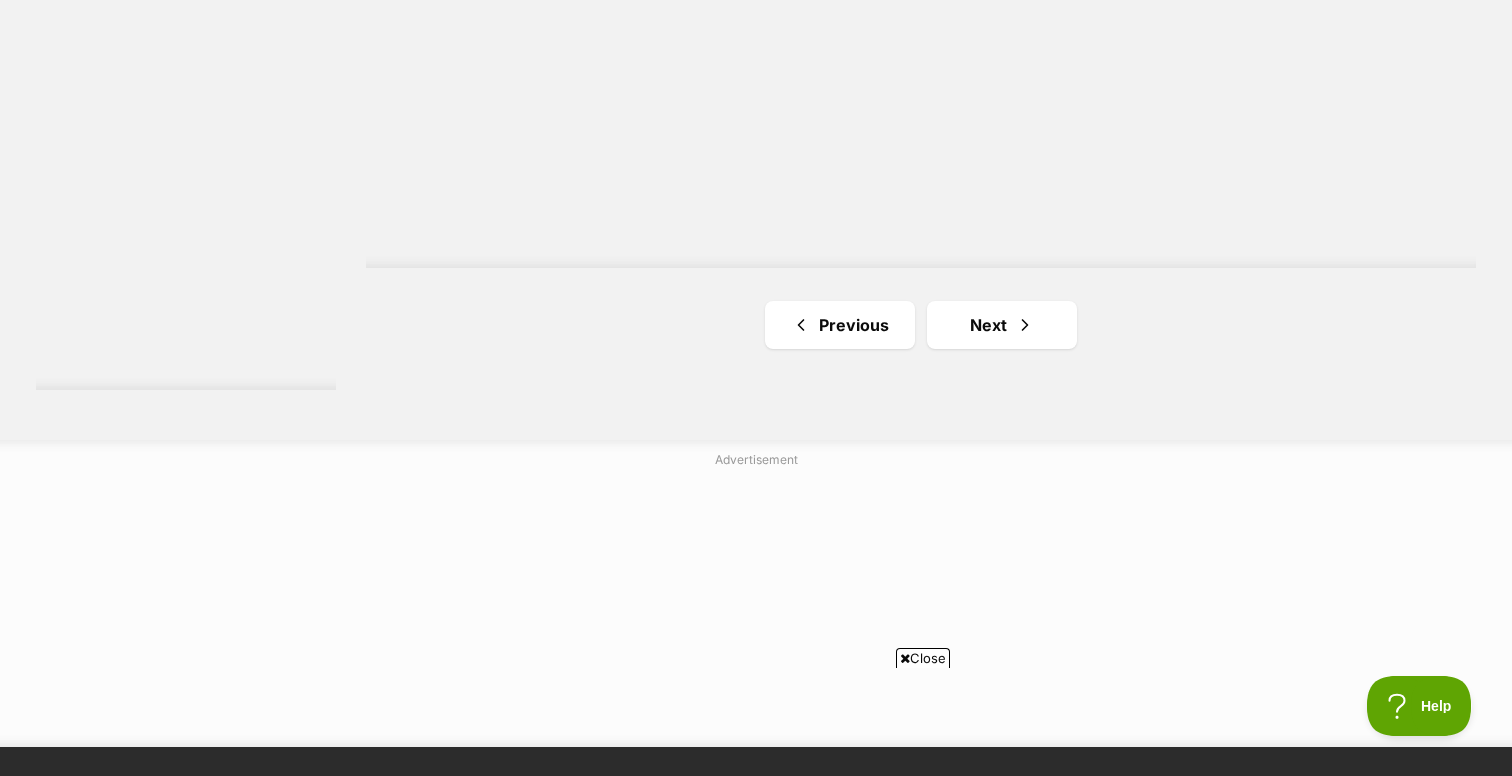 click on "Bonded pets
Two is always better than one. Bring home twice the love!
Meet bonded pets!
Raven
Domestic Short Hair (DSH) Cat
Located in Melton
Melton, VIC
Interstate adoption unavailable
Imogen
Domestic Medium Hair (DMH) Cat
Located in Melton
Melton, VIC
Interstate adoption unavailable
Josie
Domestic Short Hair (DSH) Cat
Friendly and Affectionate
Melton, VIC
Interstate adoption unavailable
Sage
Domestic Short Hair Cat
Sweet and Loving!
Melton, VIC
Interstate adoption unavailable
Alice
Domestic Short Hair (DSH) Cat
Loving
Melton, VIC
Interstate adoption unavailable
Ida
Domestic Short Hair (DSH) Cat
Located in Melton
Melton, VIC" at bounding box center (921, -1384) 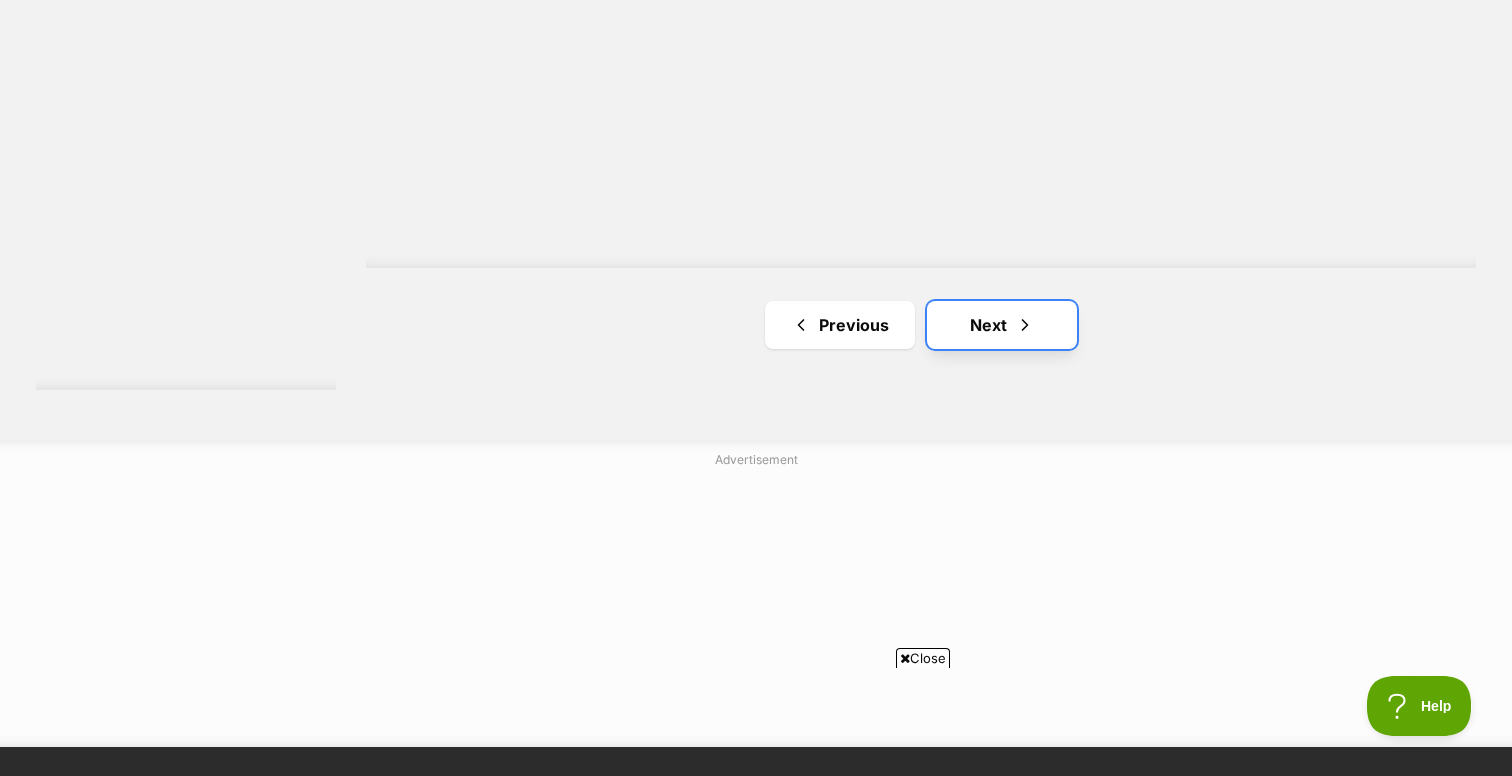 click on "Next" at bounding box center (1002, 325) 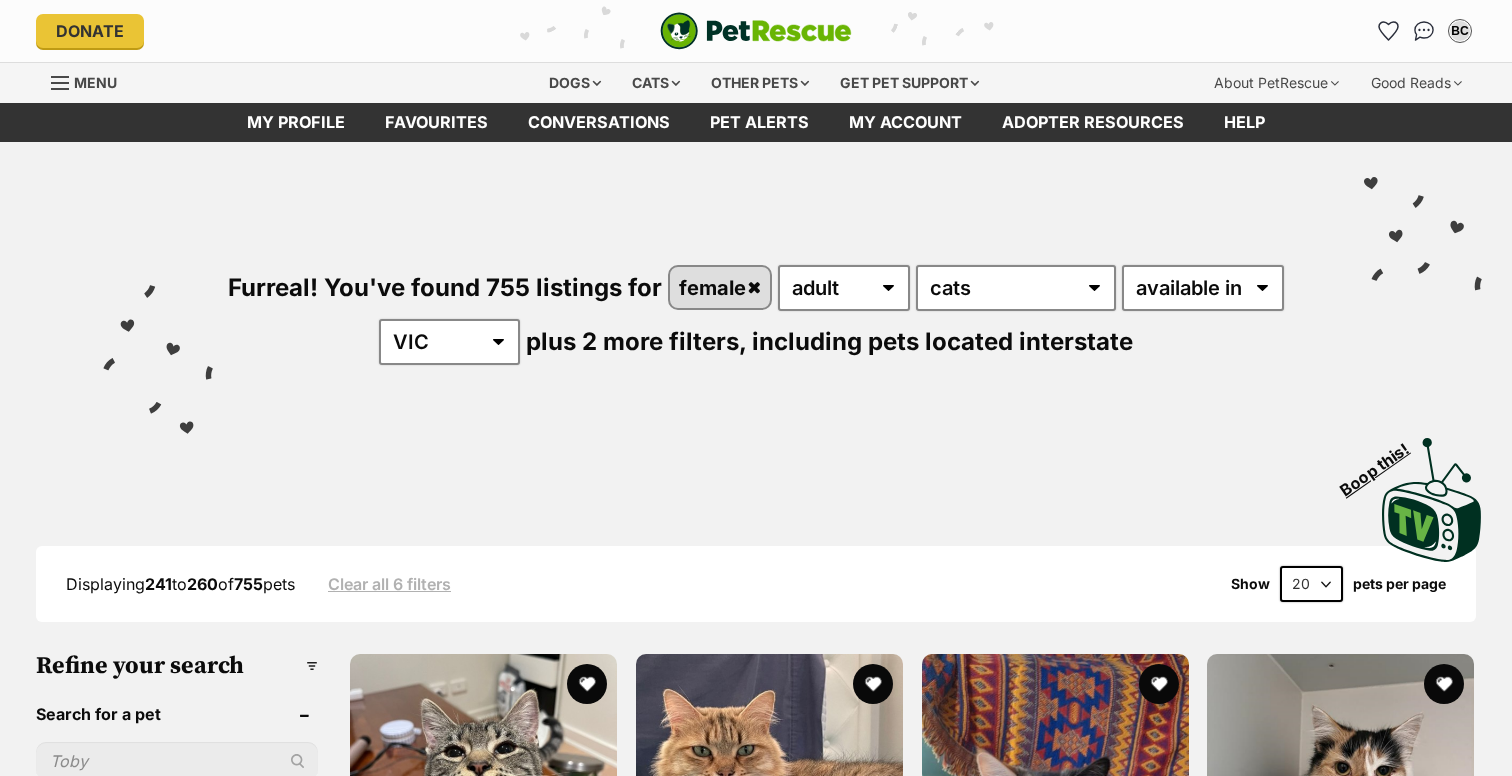 scroll, scrollTop: 0, scrollLeft: 0, axis: both 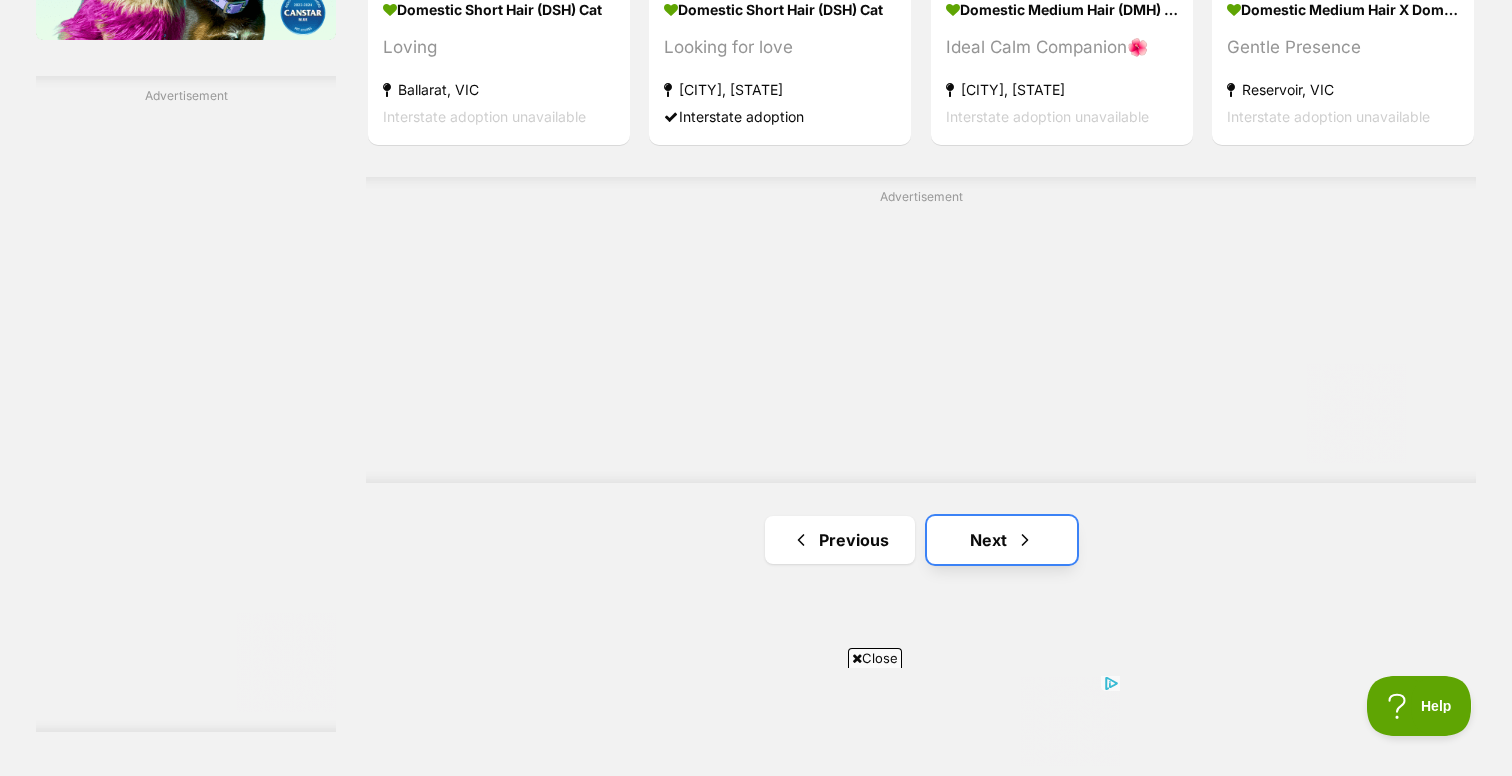 click on "Next" at bounding box center (1002, 540) 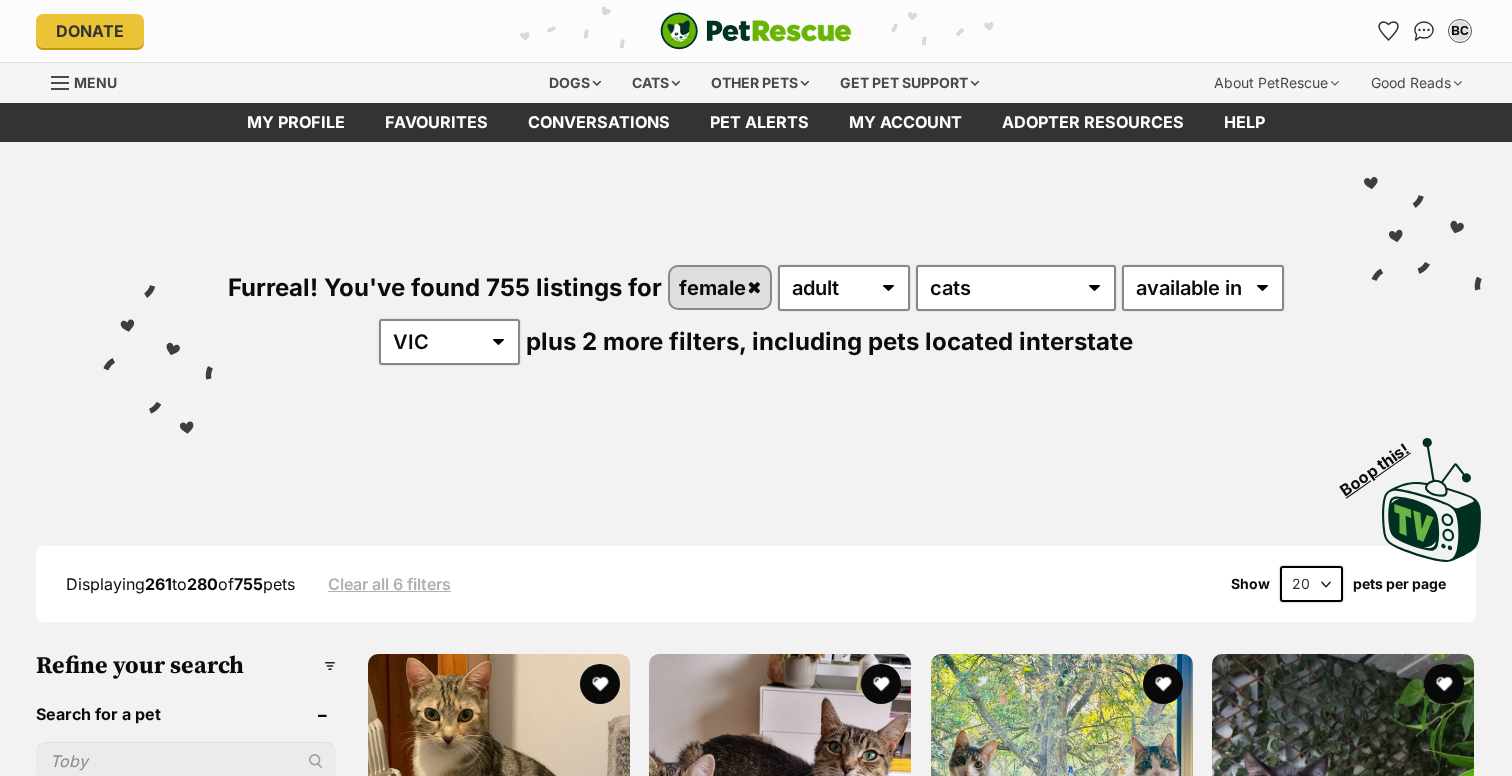 scroll, scrollTop: 0, scrollLeft: 0, axis: both 